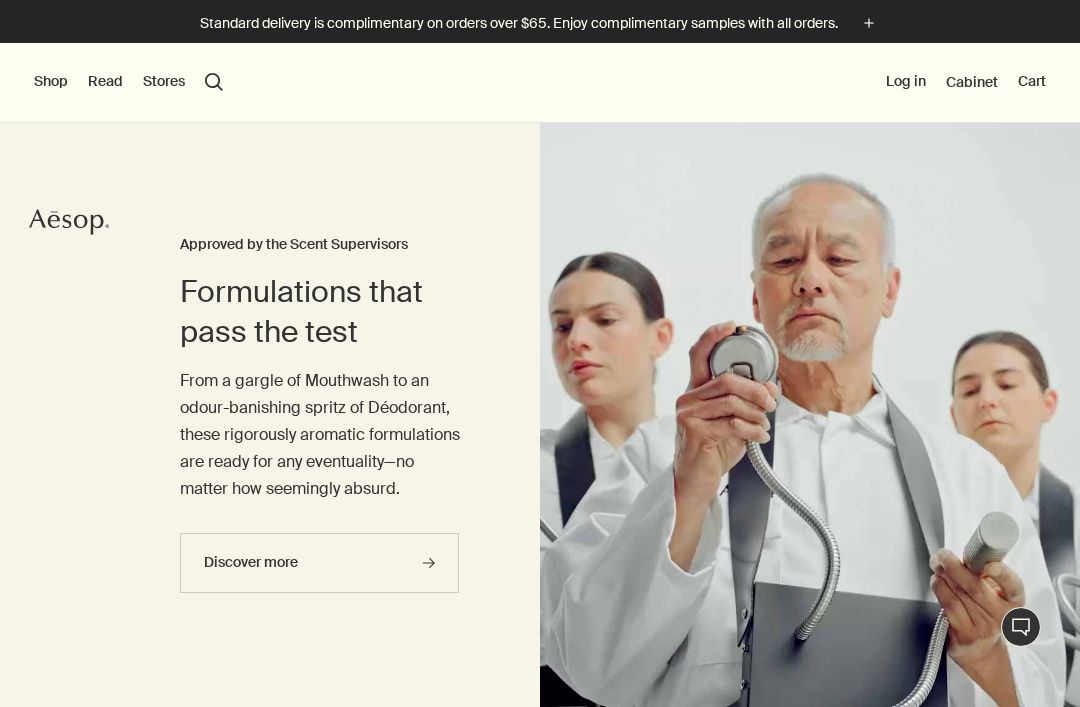 scroll, scrollTop: 0, scrollLeft: 0, axis: both 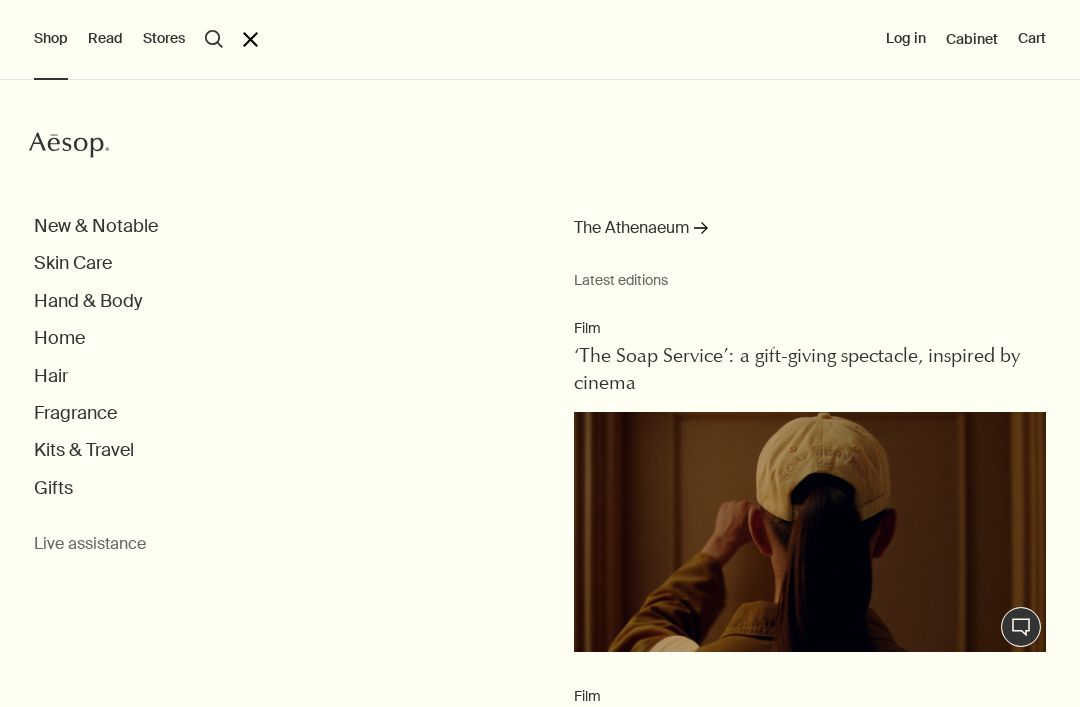 click on "Fragrance" at bounding box center (96, 226) 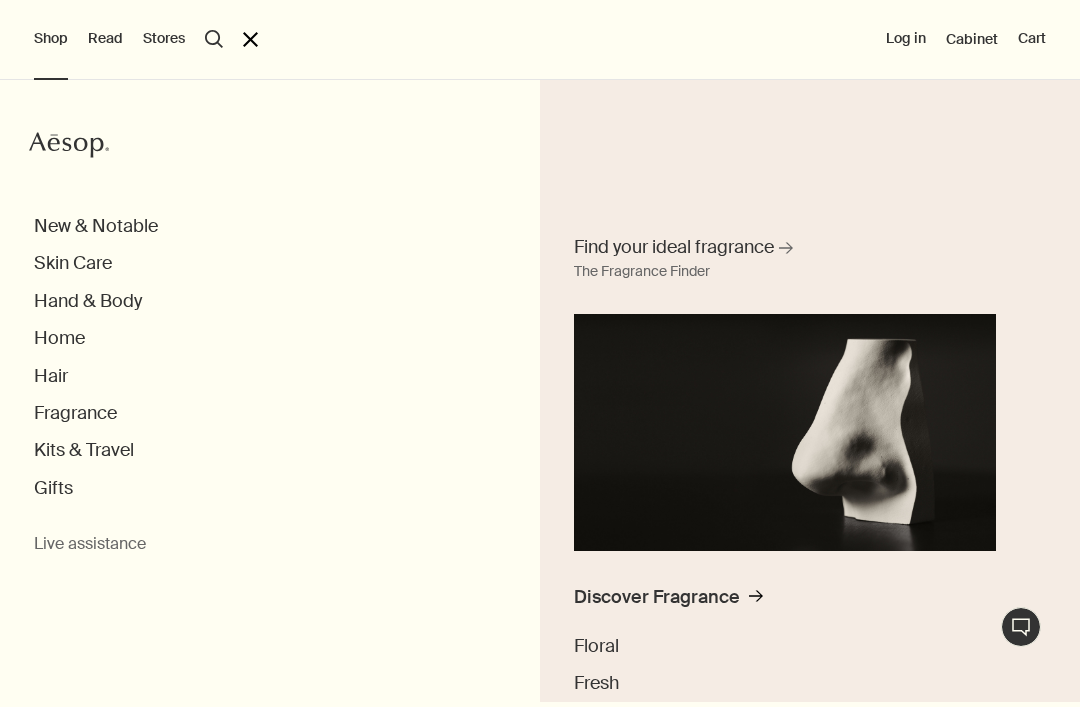 click on "Fragrance" at bounding box center (96, 226) 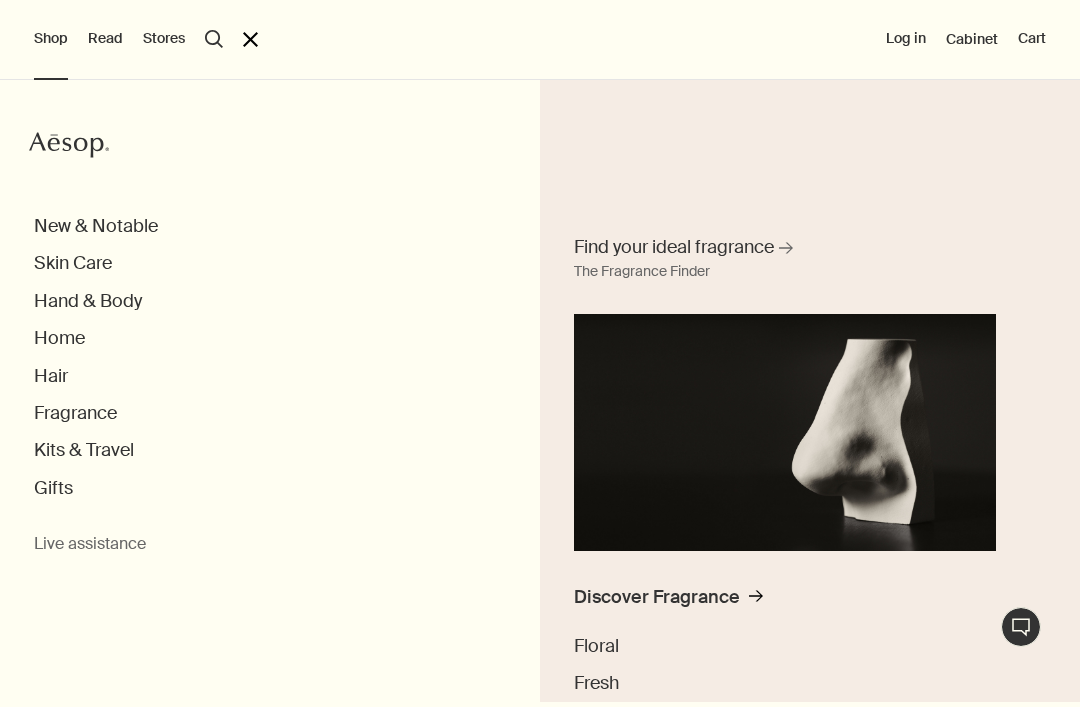 click on "Fragrance" at bounding box center (96, 226) 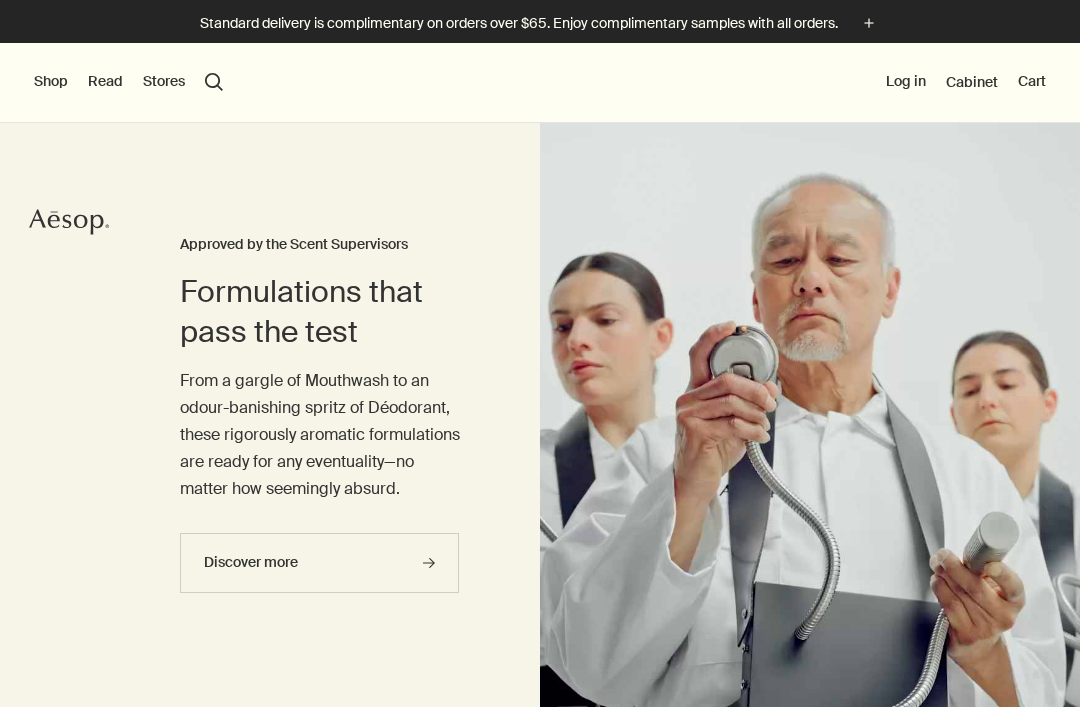 scroll, scrollTop: 0, scrollLeft: 0, axis: both 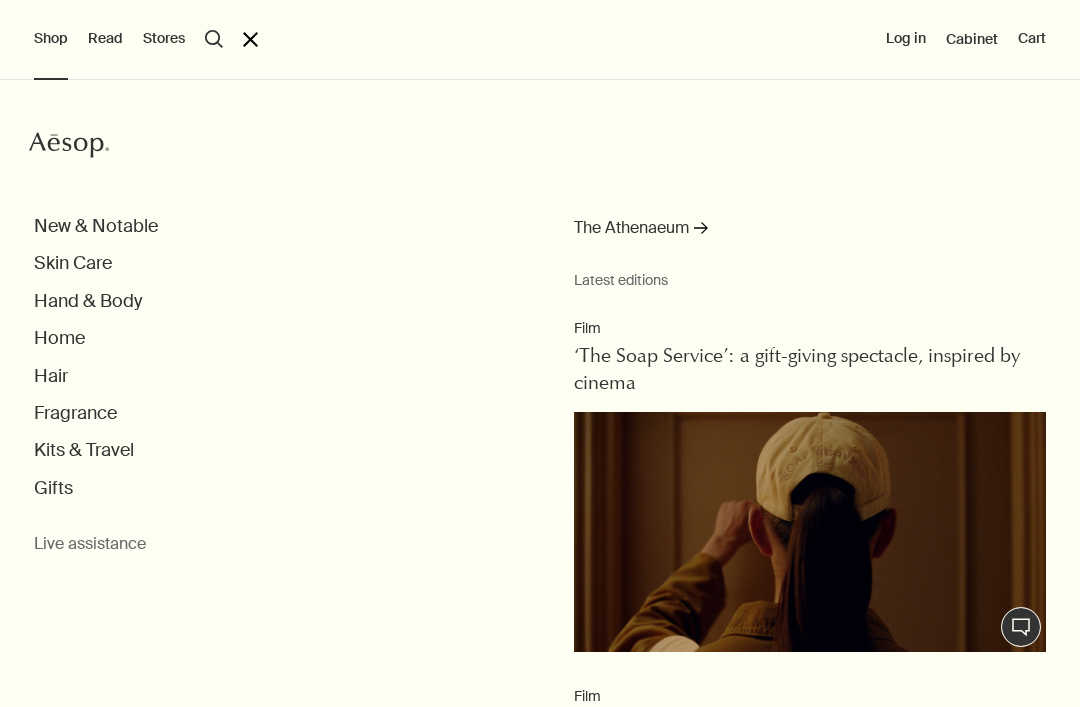 click on "Fragrance" at bounding box center [96, 226] 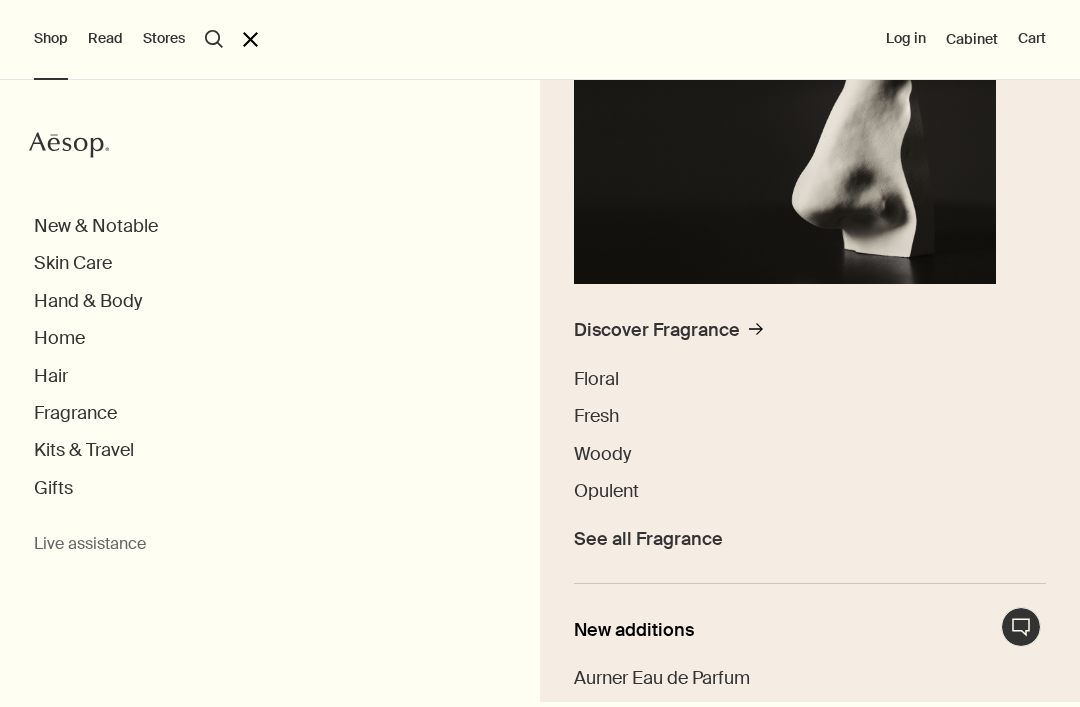 scroll, scrollTop: 270, scrollLeft: 0, axis: vertical 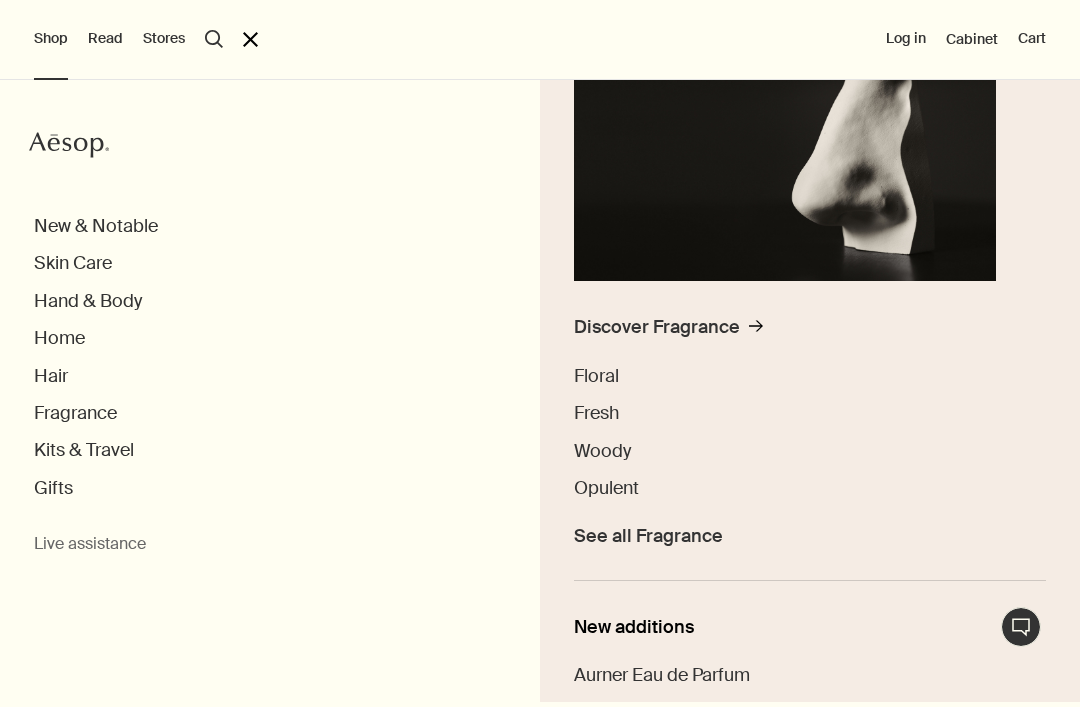 click on "Discover Fragrance" at bounding box center (657, 327) 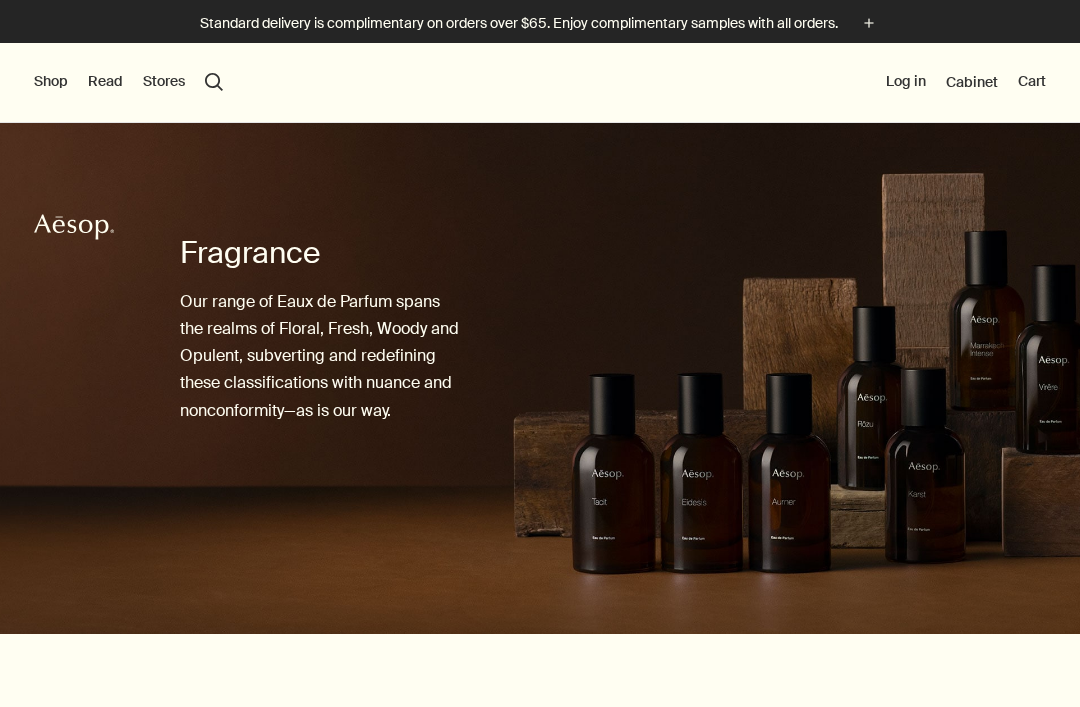 scroll, scrollTop: 0, scrollLeft: 0, axis: both 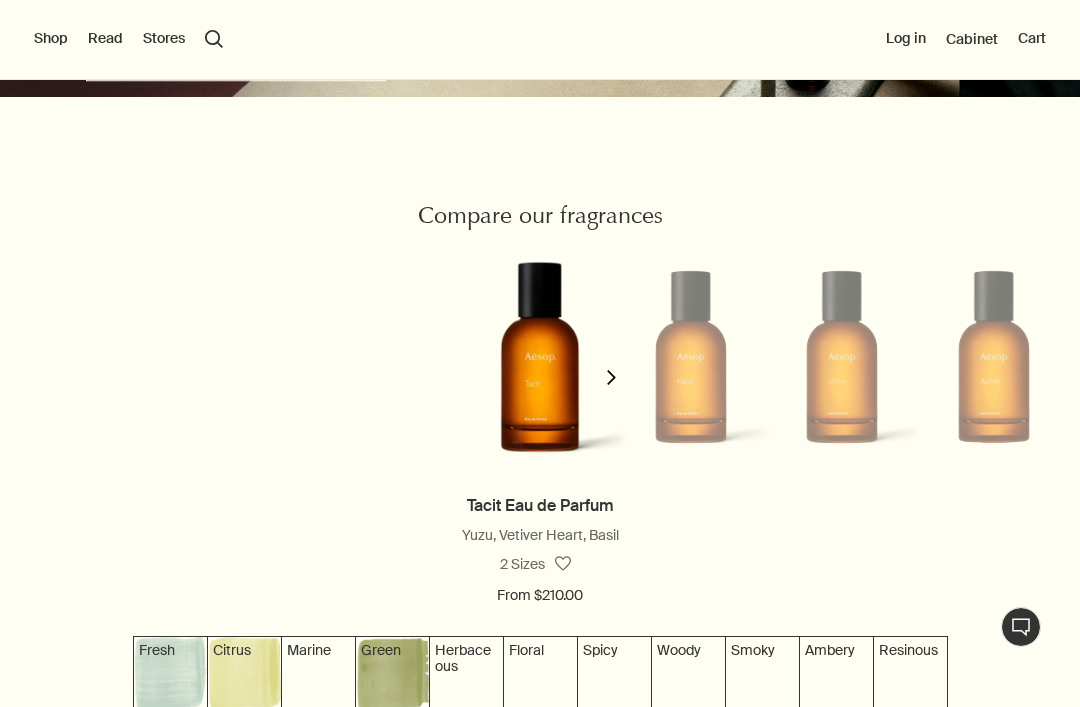 click at bounding box center (611, 377) 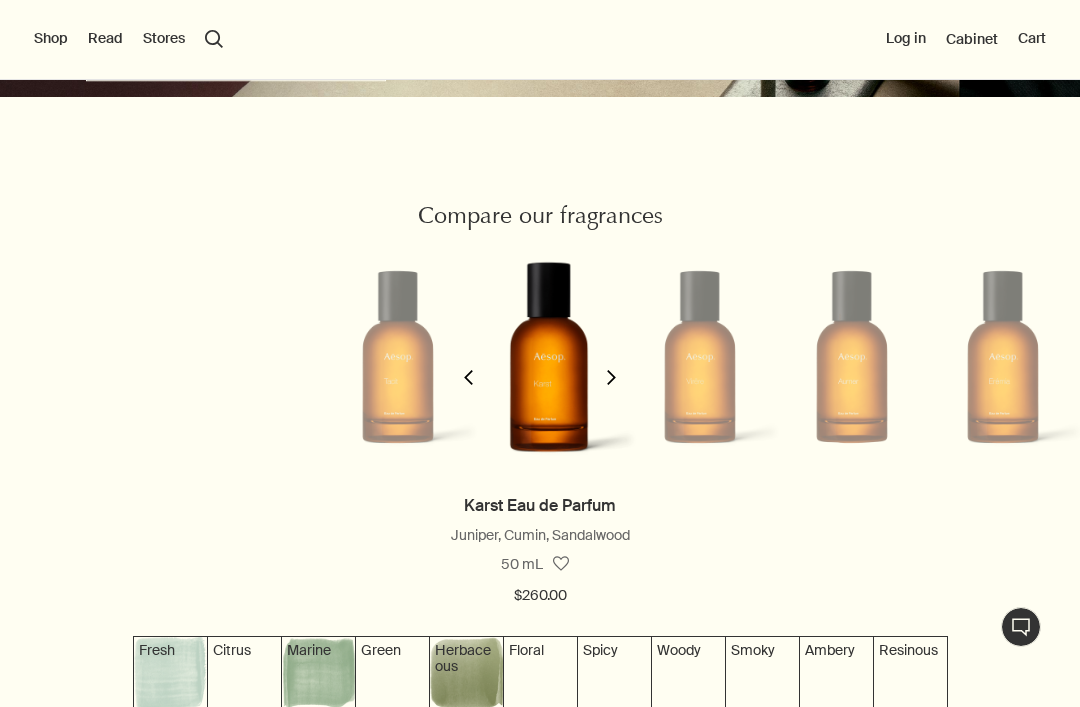 scroll, scrollTop: 0, scrollLeft: 151, axis: horizontal 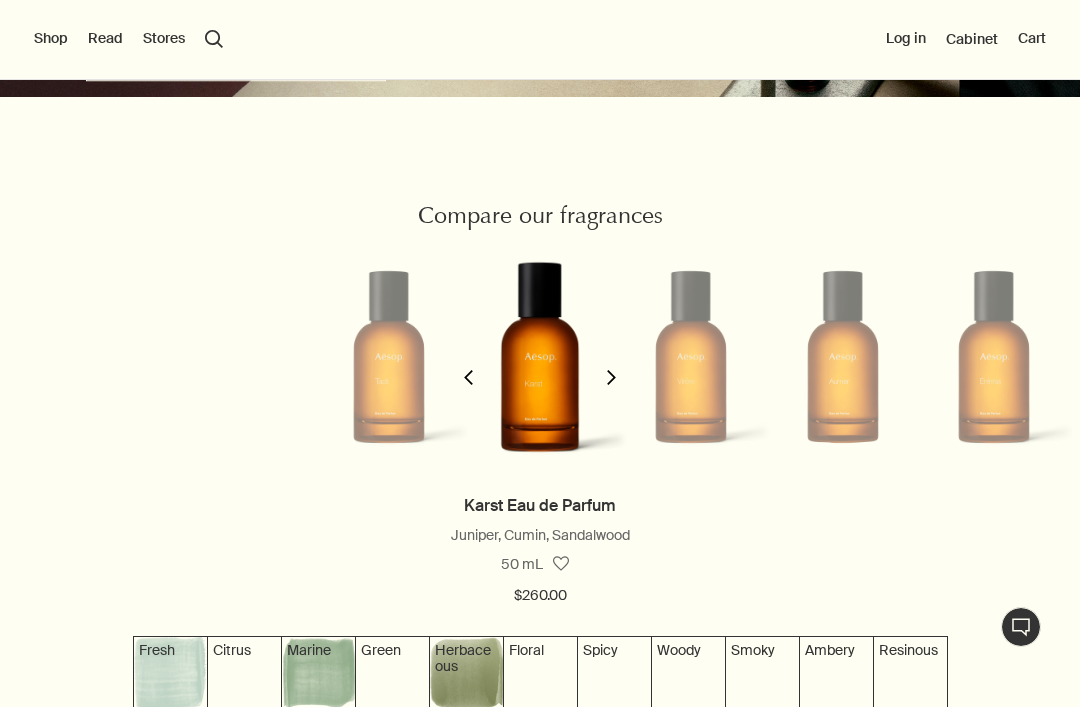 click on "chevron" at bounding box center (611, 377) 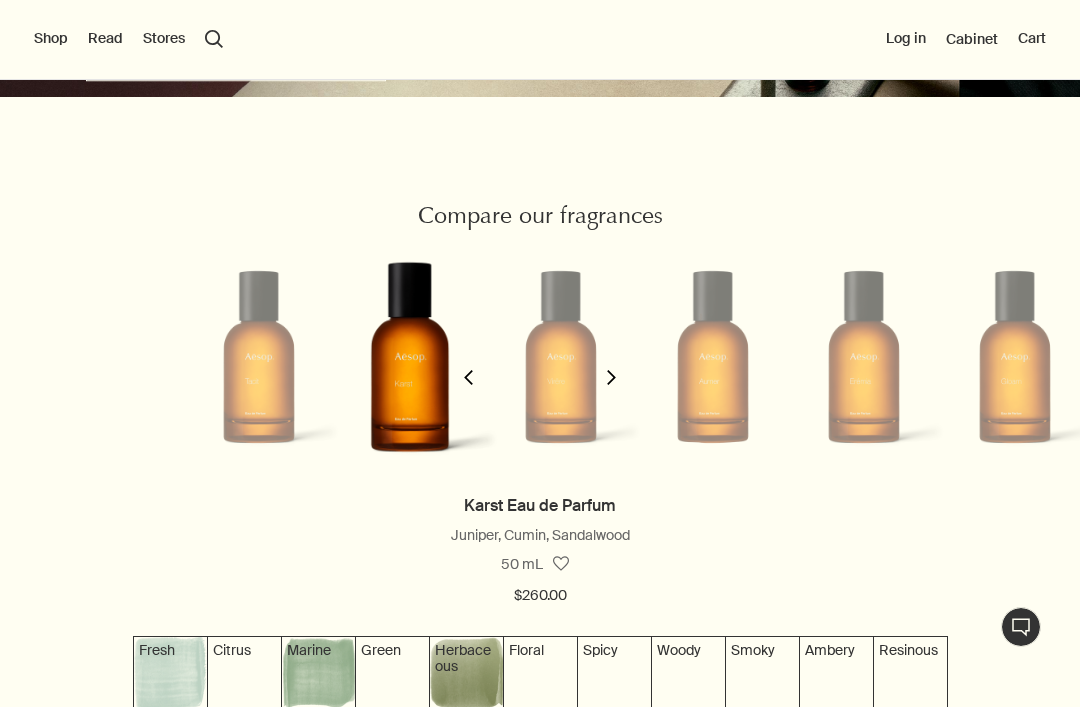 scroll, scrollTop: 0, scrollLeft: 302, axis: horizontal 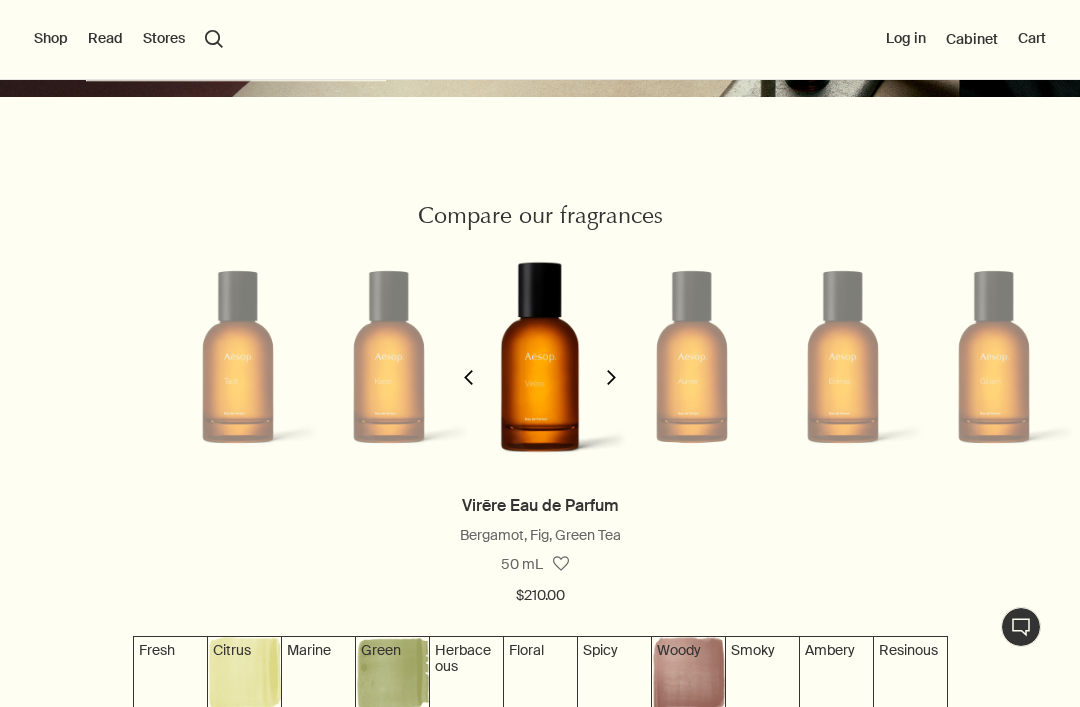 click on "chevron" at bounding box center [612, 365] 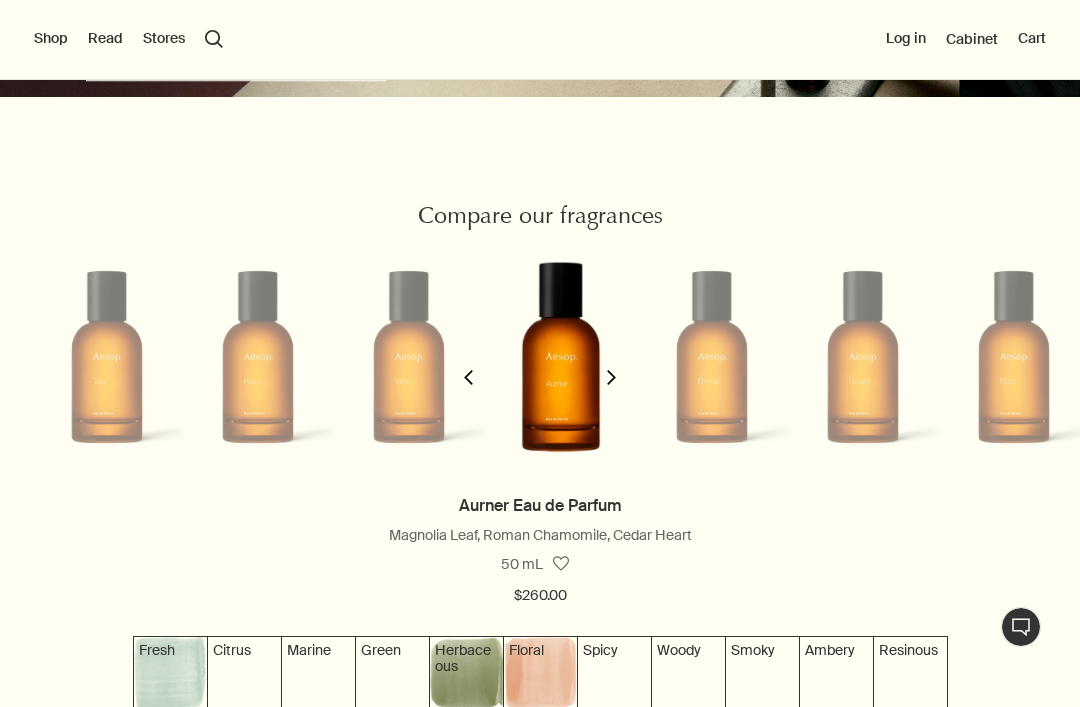 scroll, scrollTop: 0, scrollLeft: 454, axis: horizontal 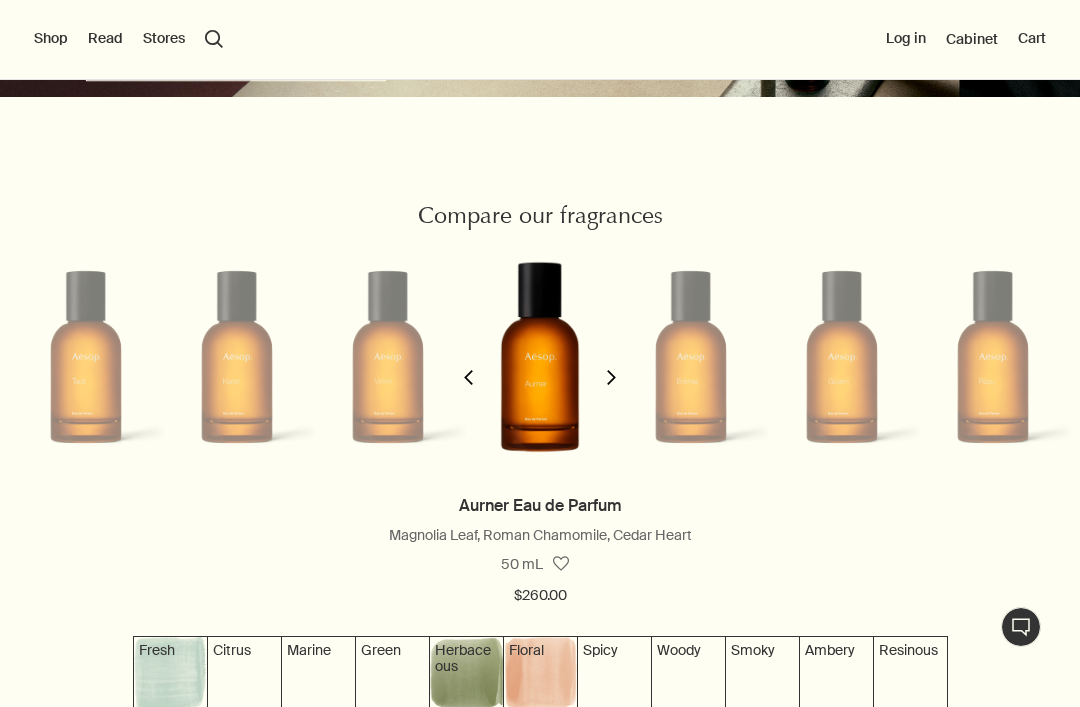 click on "chevron" at bounding box center (612, 365) 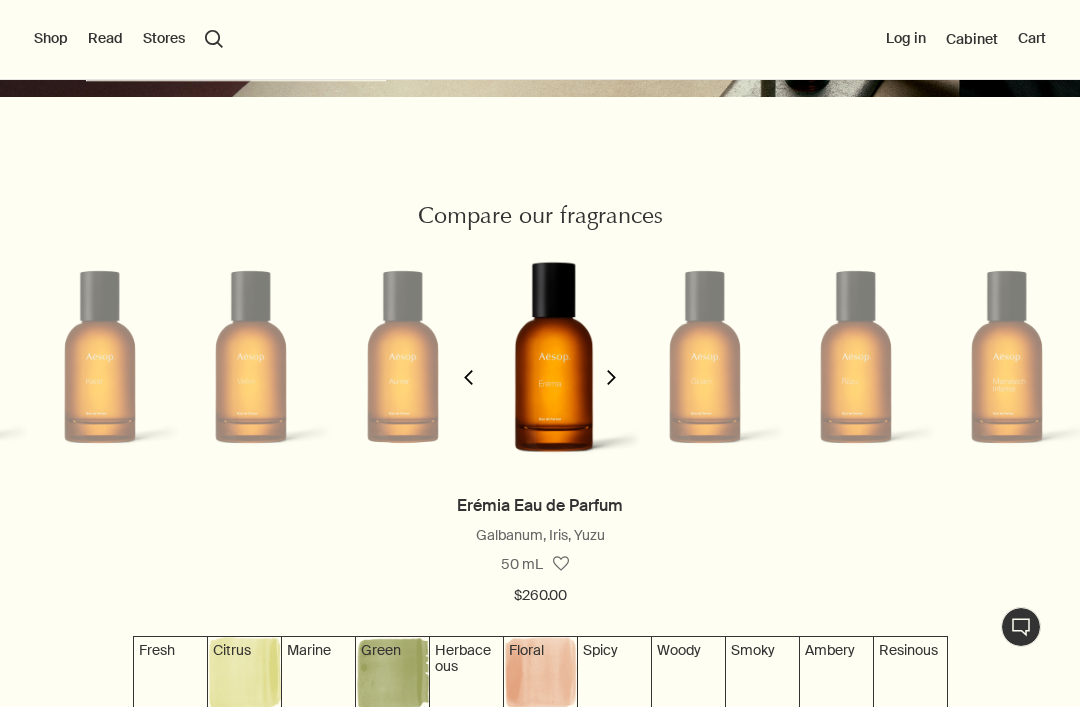 scroll, scrollTop: 0, scrollLeft: 605, axis: horizontal 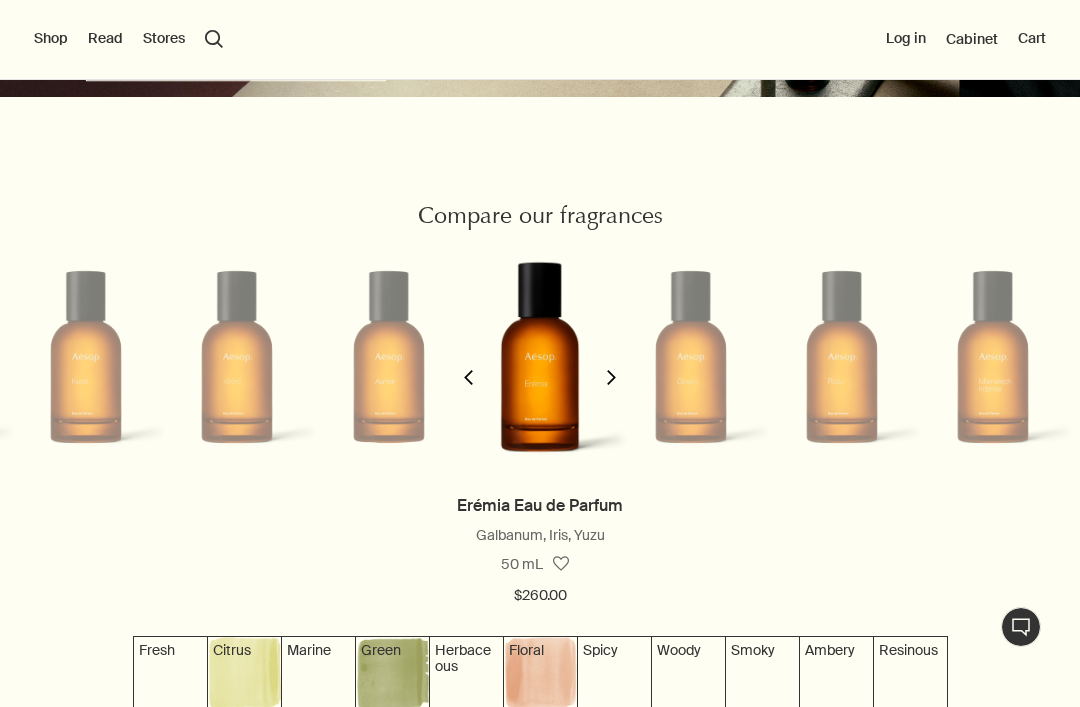 click on "chevron" at bounding box center (611, 377) 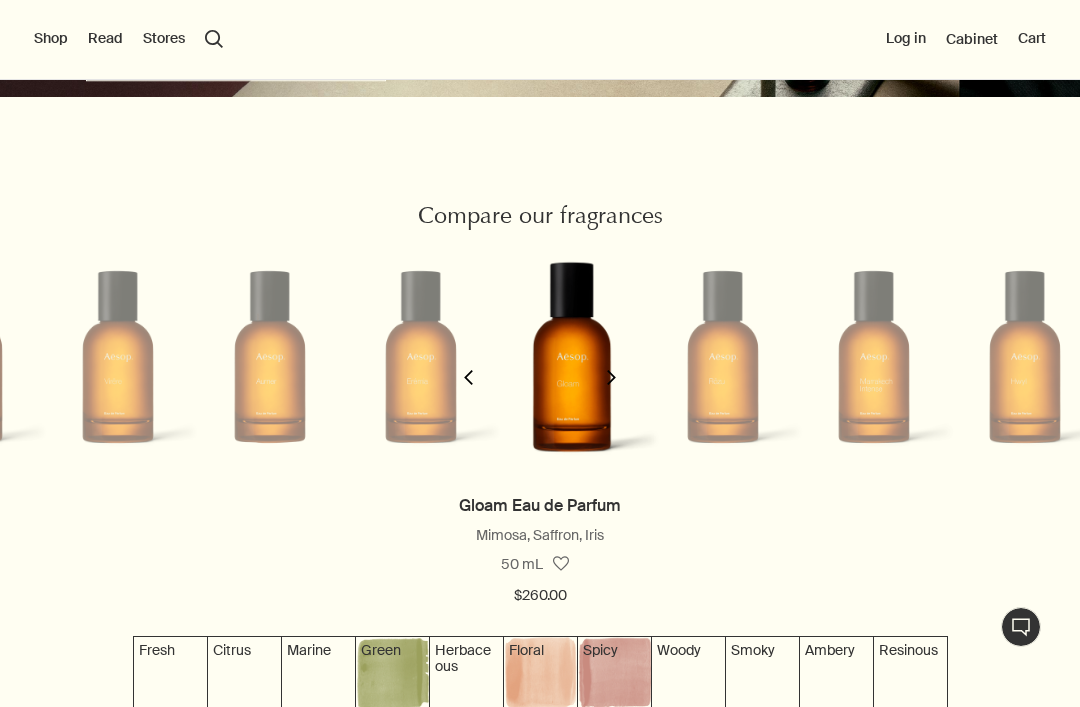 scroll, scrollTop: 0, scrollLeft: 756, axis: horizontal 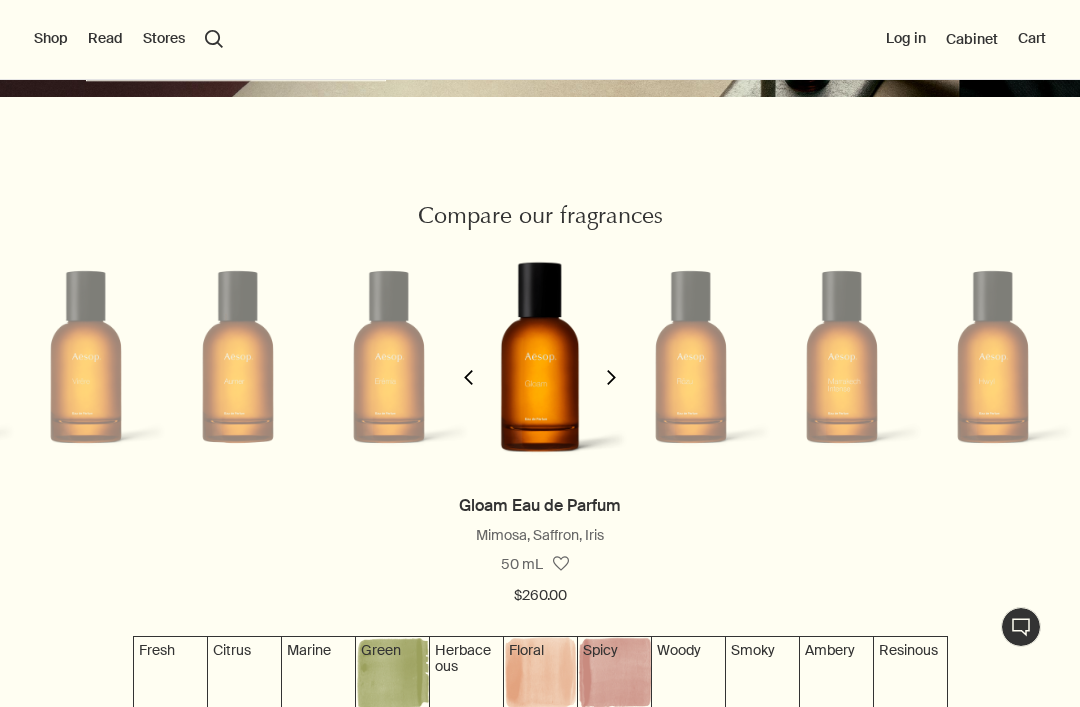 click on "chevron" at bounding box center [612, 365] 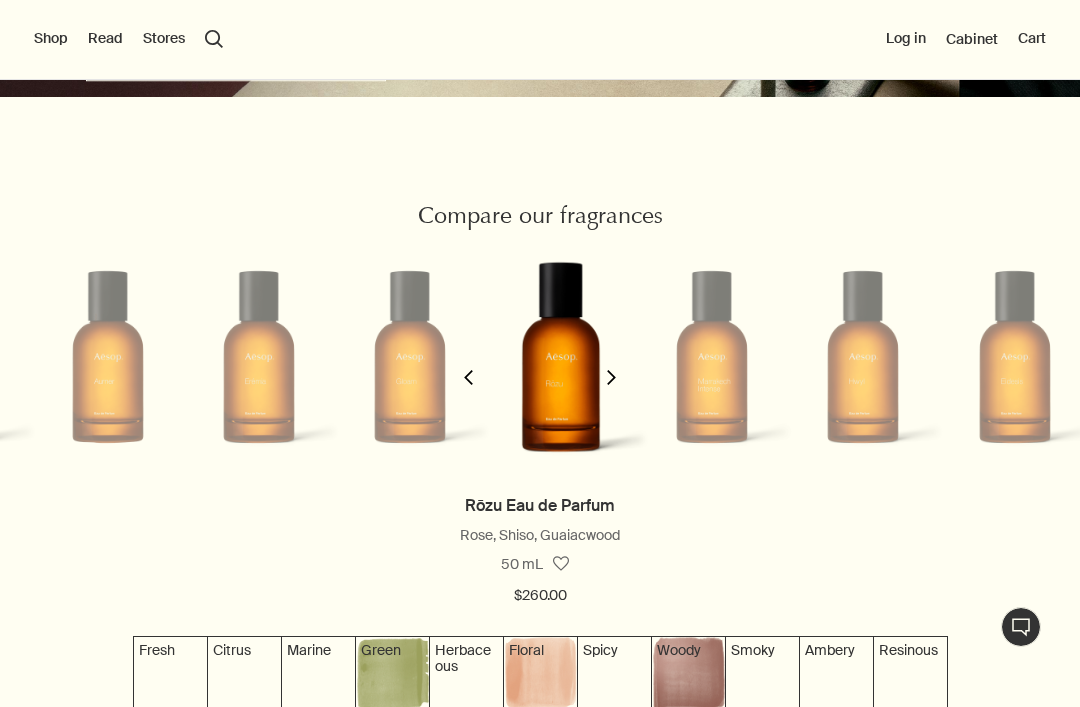 scroll, scrollTop: 0, scrollLeft: 907, axis: horizontal 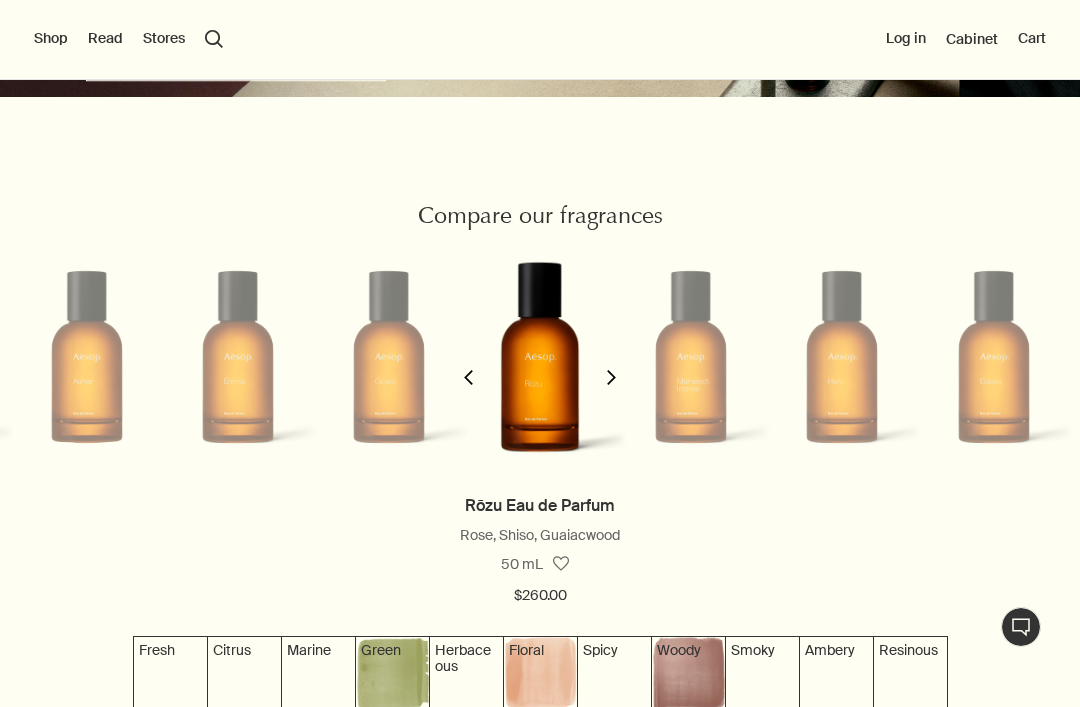 click on "chevron" at bounding box center (611, 377) 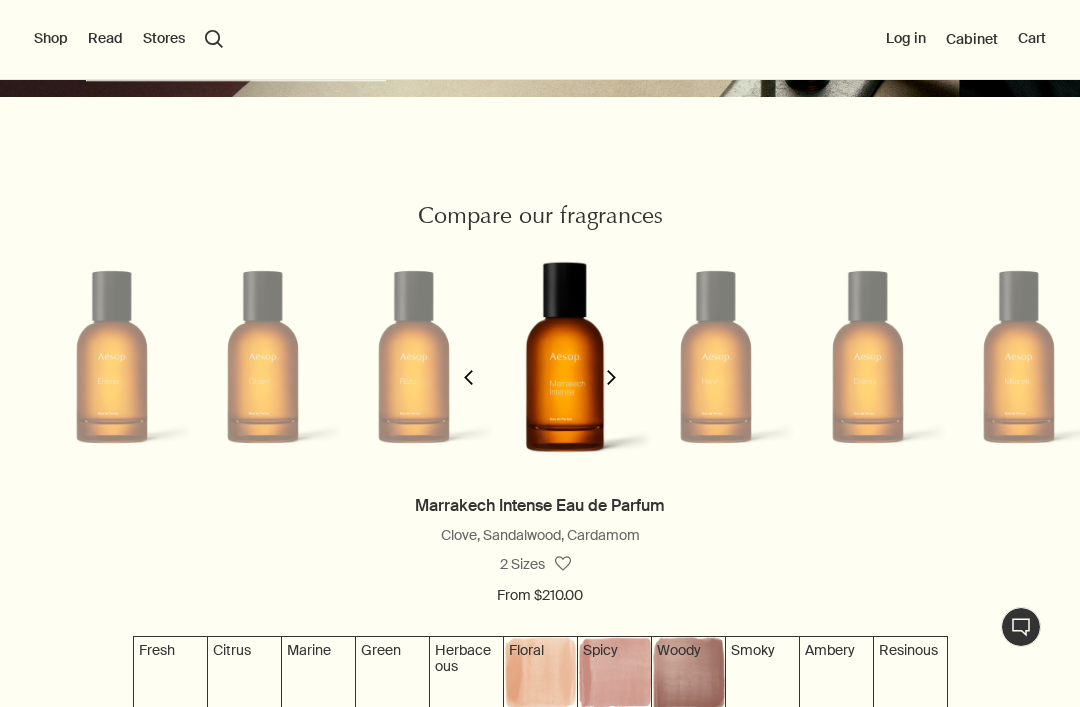 scroll, scrollTop: 0, scrollLeft: 1058, axis: horizontal 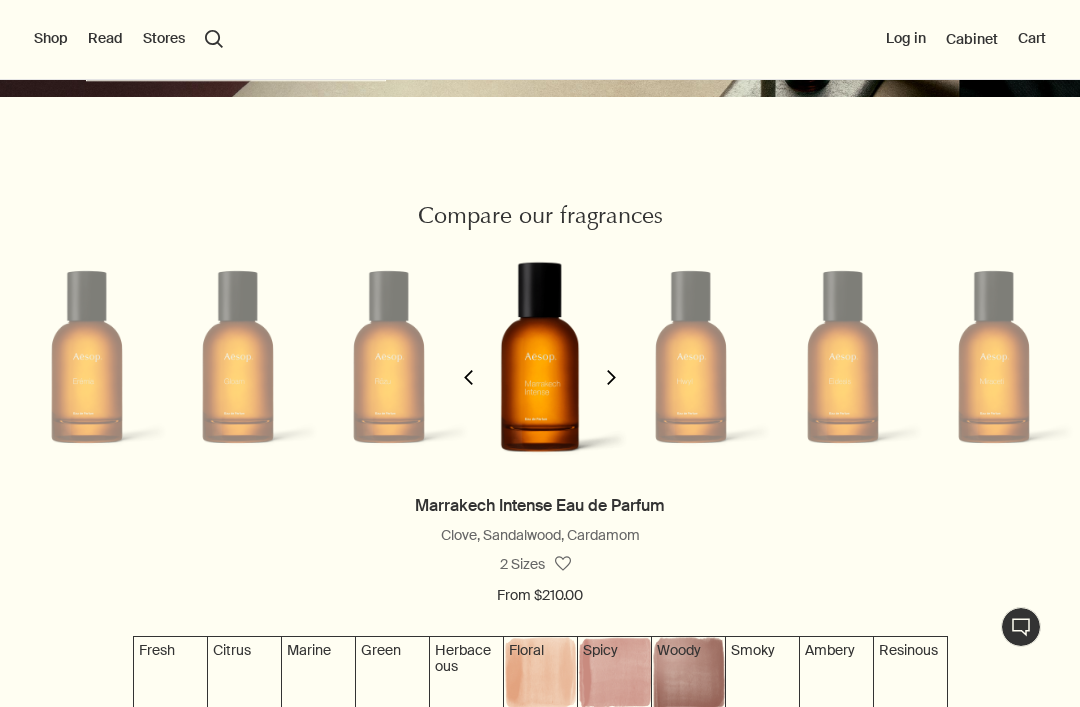 click on "chevron" at bounding box center (611, 377) 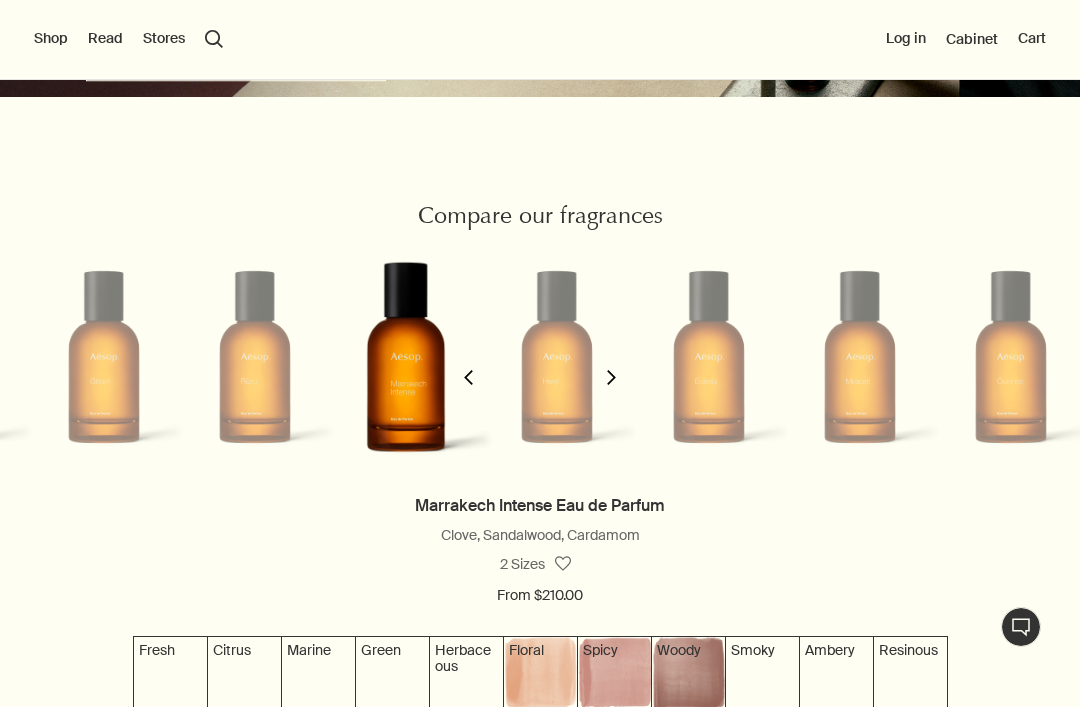 scroll, scrollTop: 0, scrollLeft: 1209, axis: horizontal 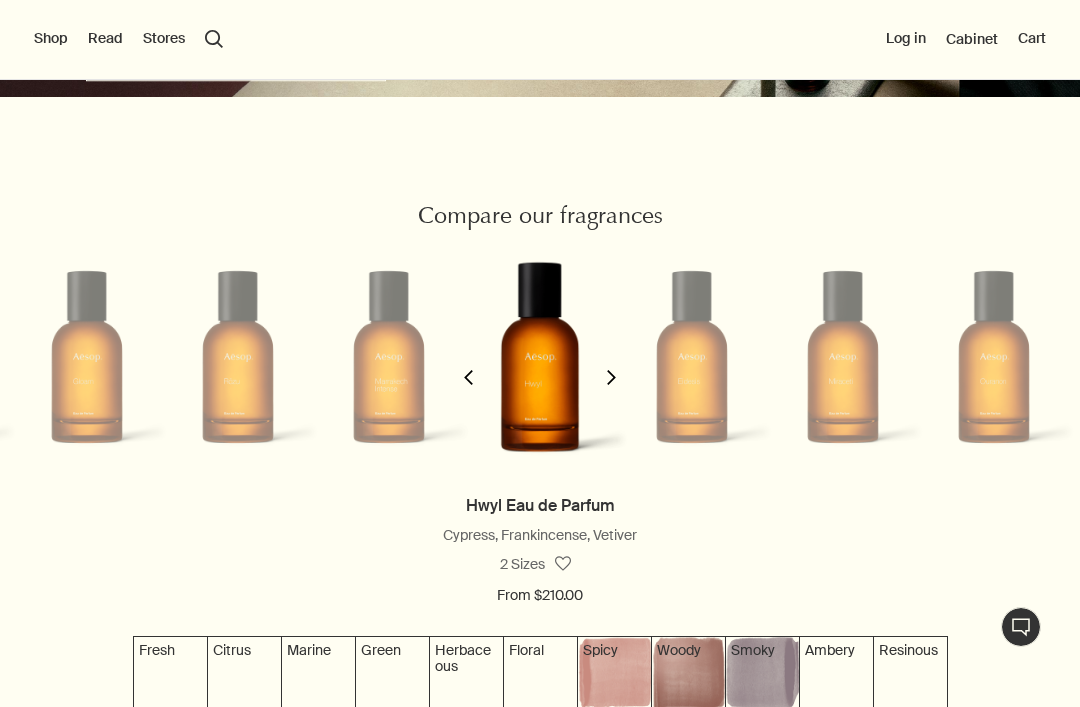 click on "chevron" at bounding box center [612, 365] 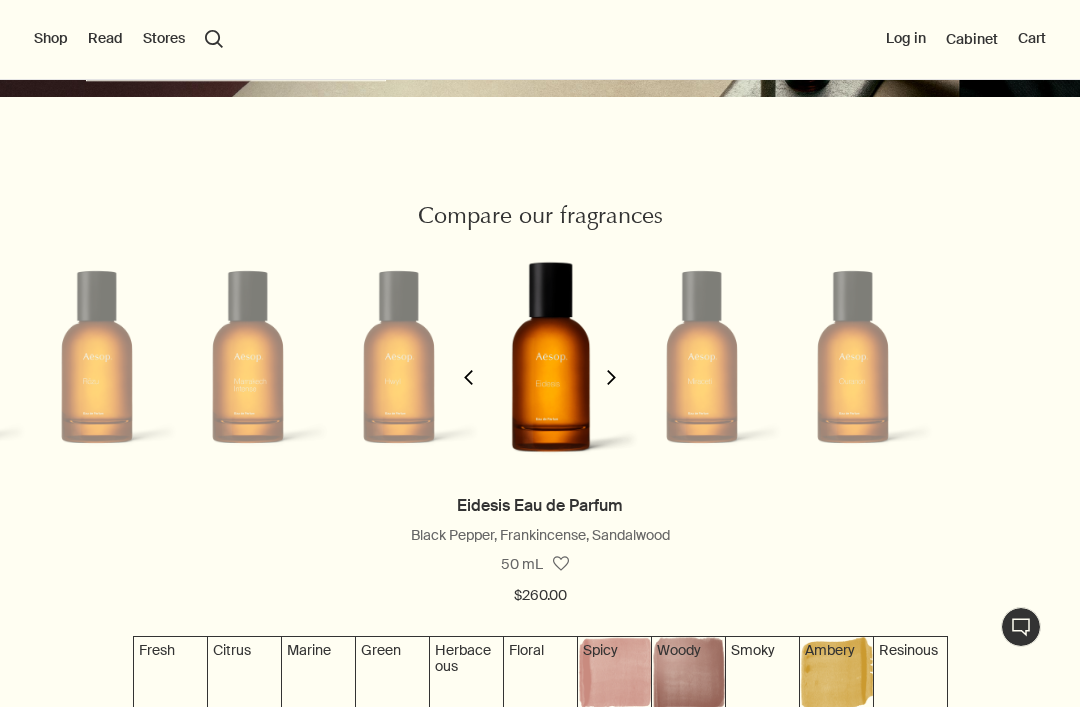 scroll, scrollTop: 0, scrollLeft: 1361, axis: horizontal 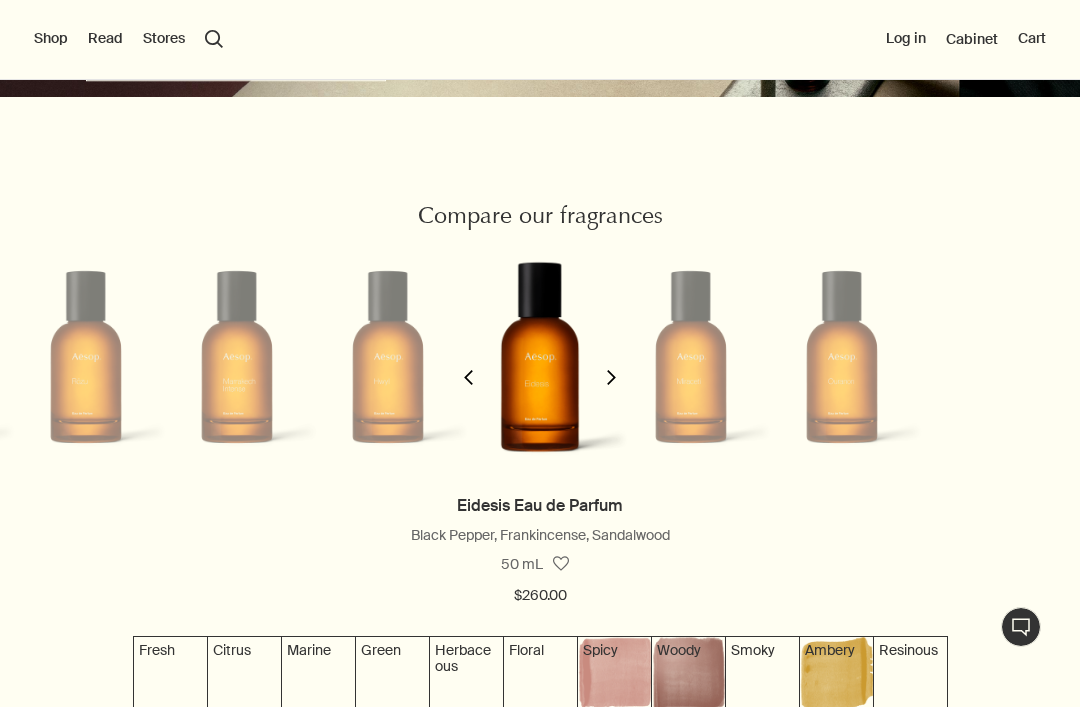 click at bounding box center [540, 358] 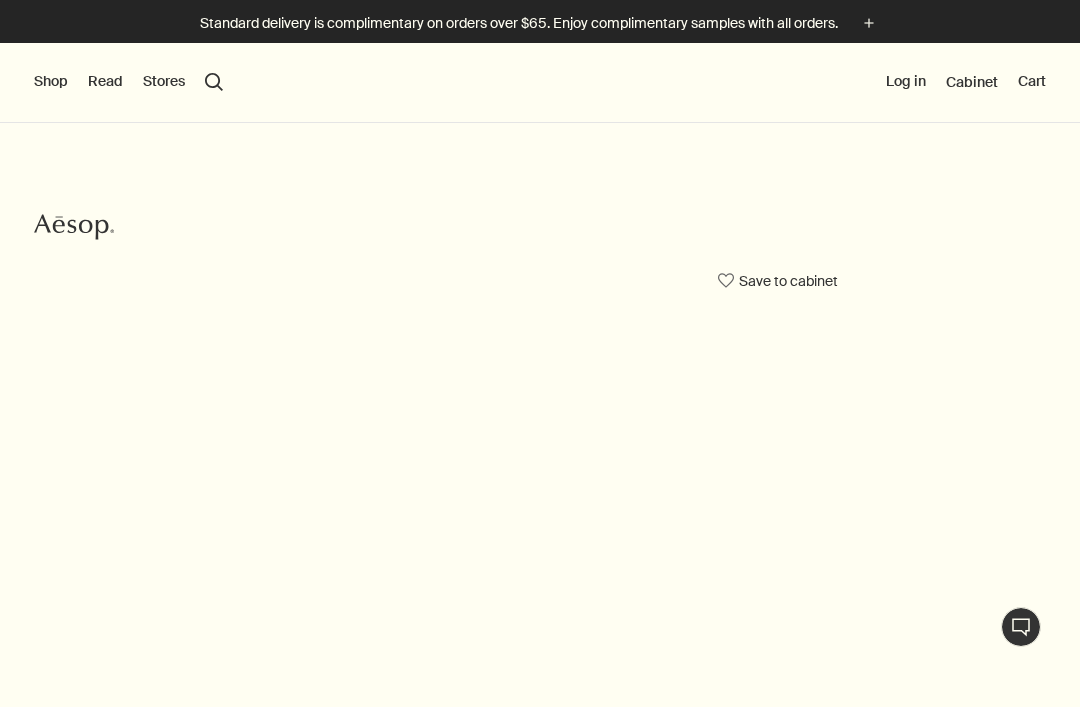 scroll, scrollTop: 0, scrollLeft: 0, axis: both 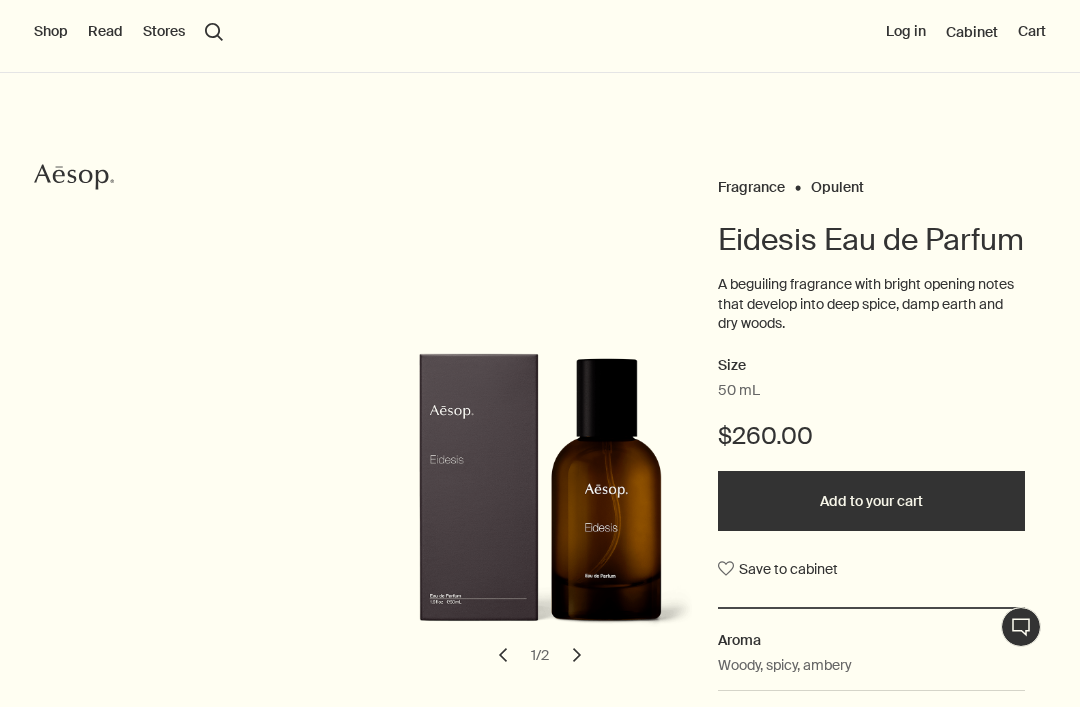 click on "50 mL" at bounding box center [739, 391] 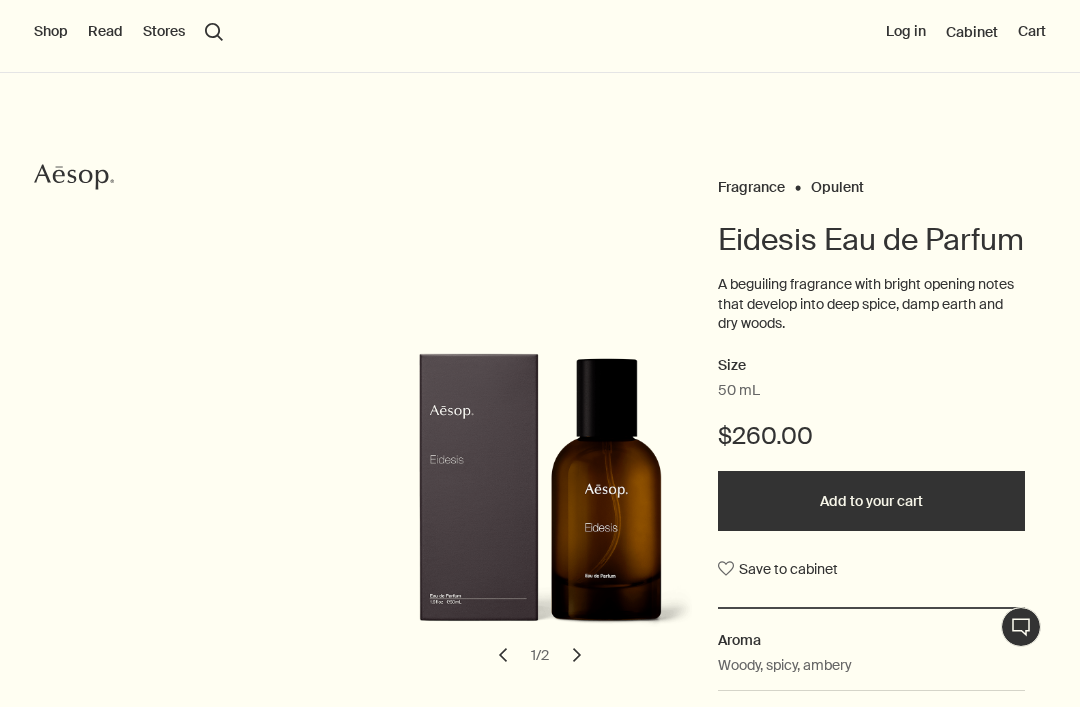click on "chevron" at bounding box center [577, 655] 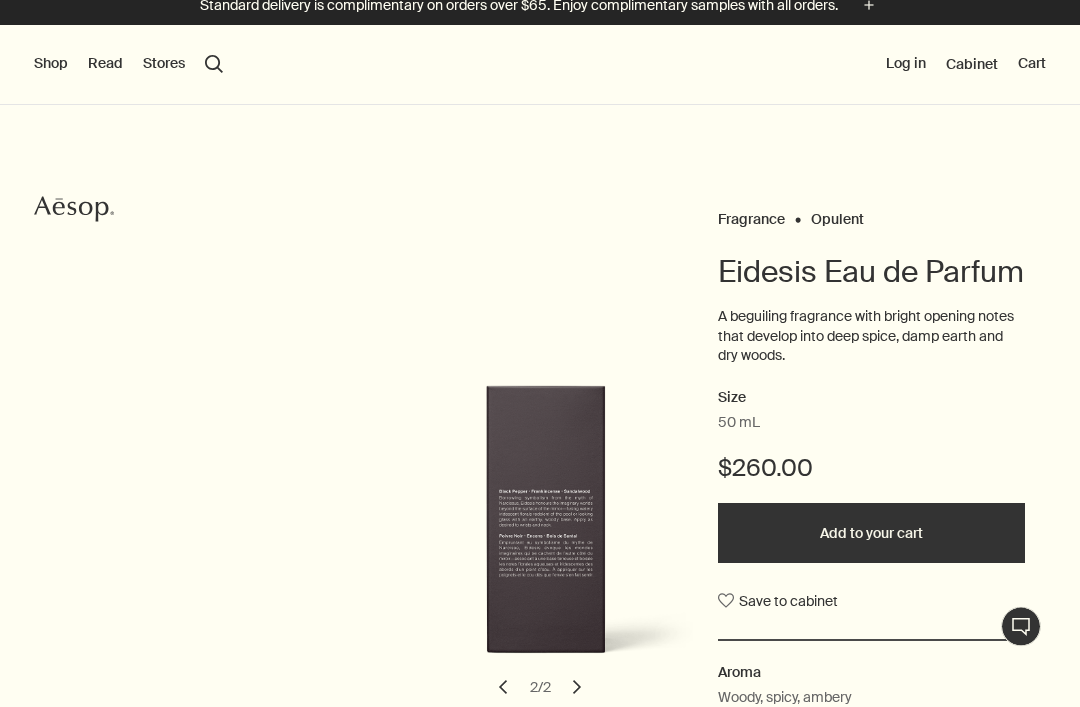 scroll, scrollTop: 0, scrollLeft: 0, axis: both 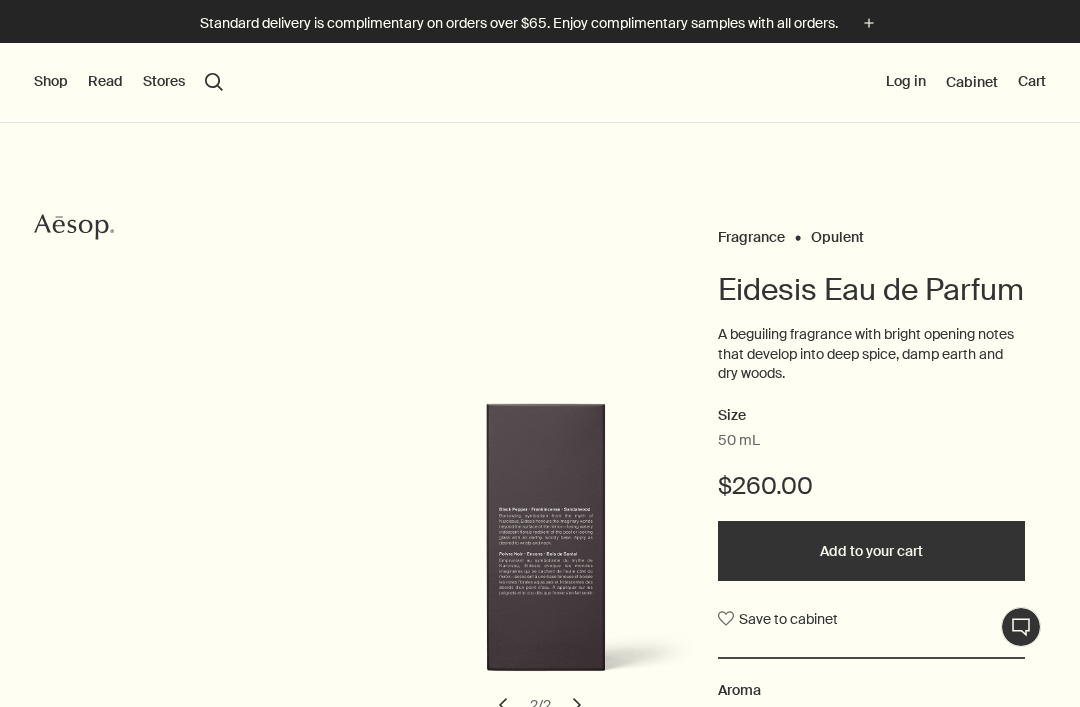 click on "Shop" at bounding box center [51, 82] 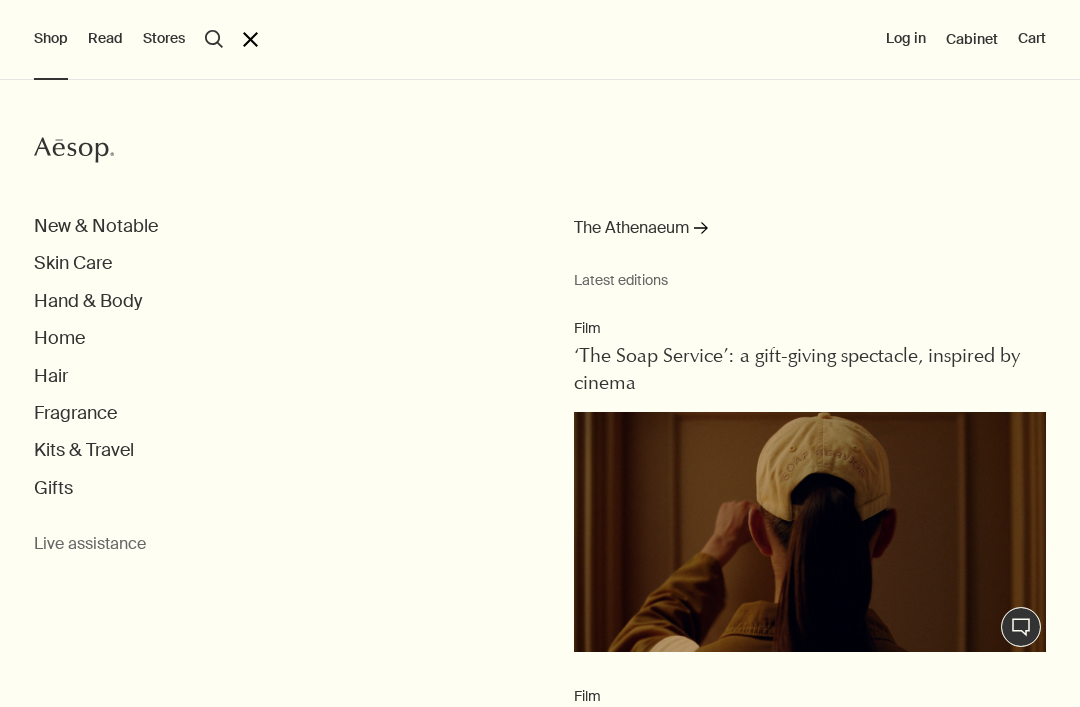click on "Fragrance" at bounding box center (96, 226) 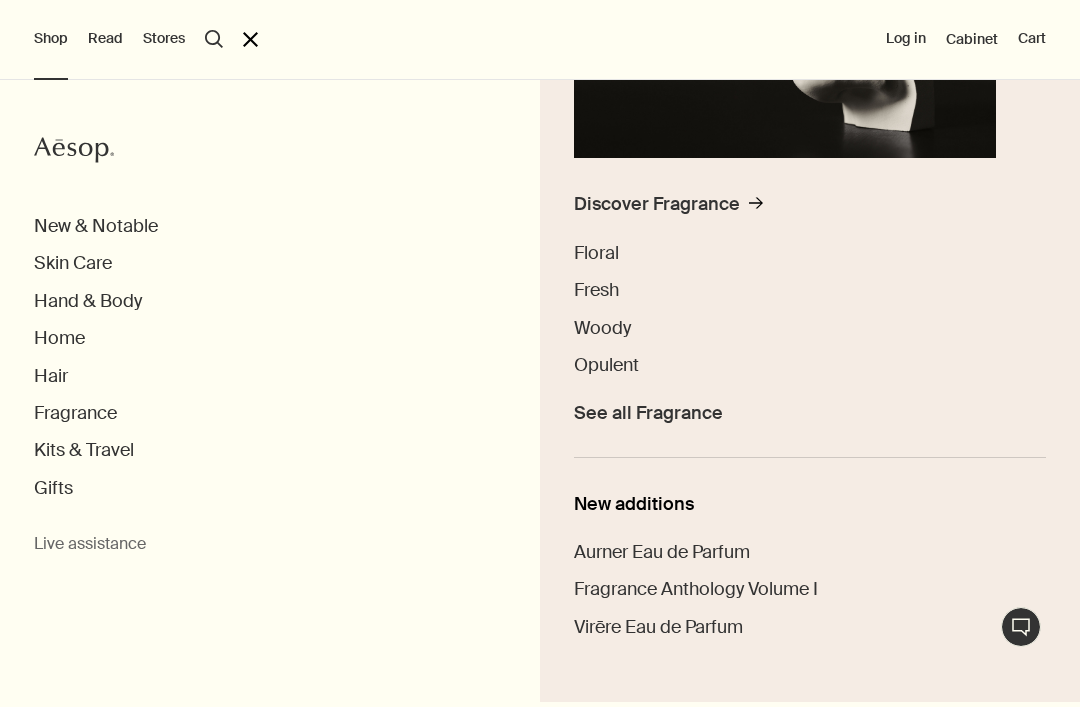 scroll, scrollTop: 392, scrollLeft: 0, axis: vertical 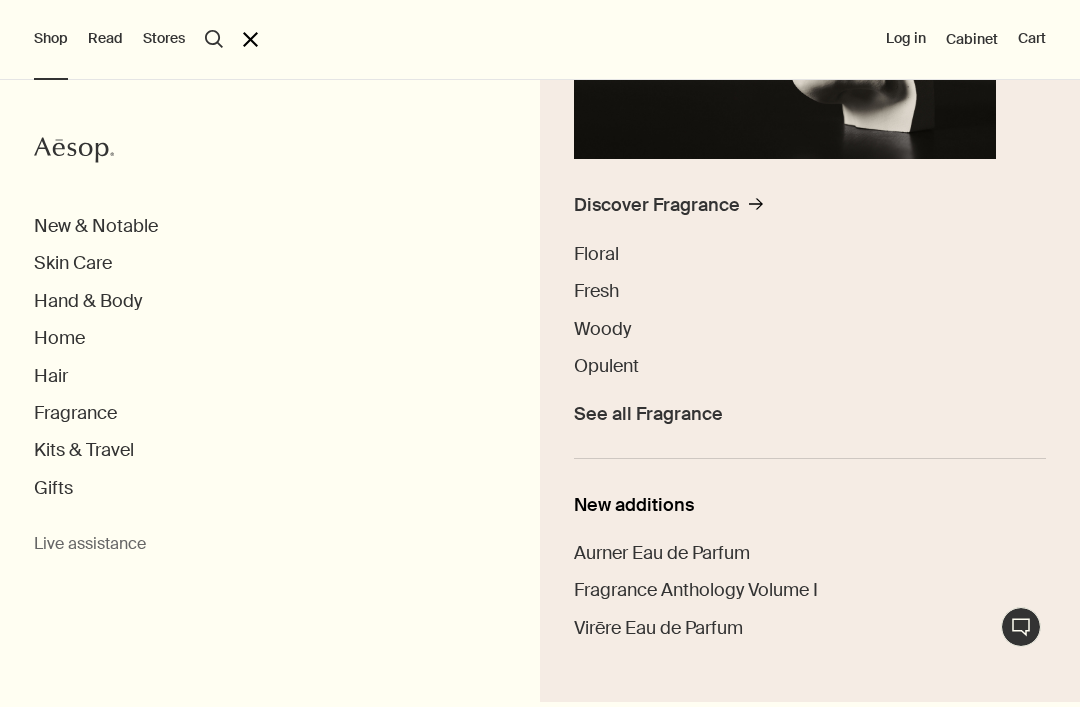 click on "Hand & Body" at bounding box center (96, 226) 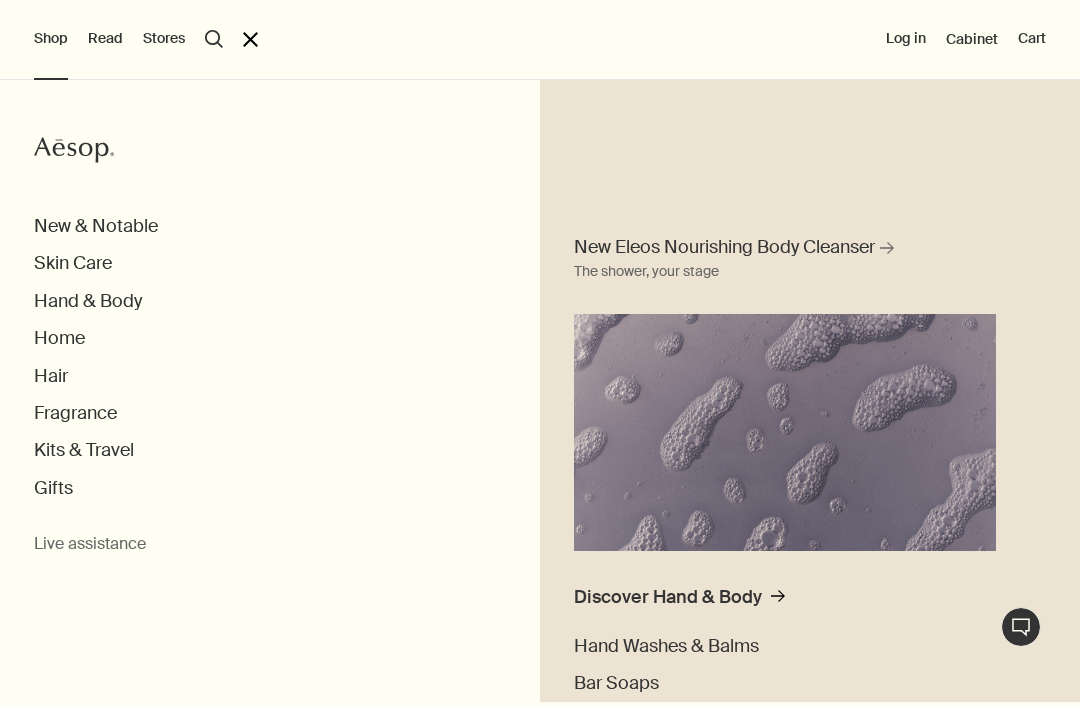 click on "Discover Hand & Body" at bounding box center (668, 597) 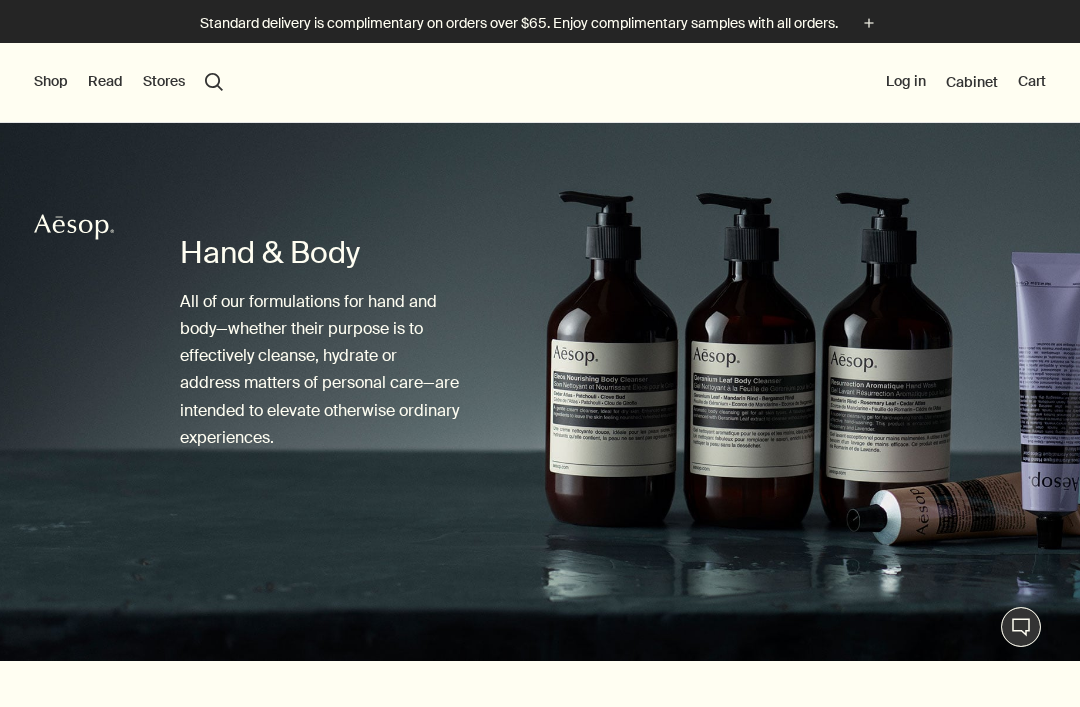 scroll, scrollTop: 0, scrollLeft: 0, axis: both 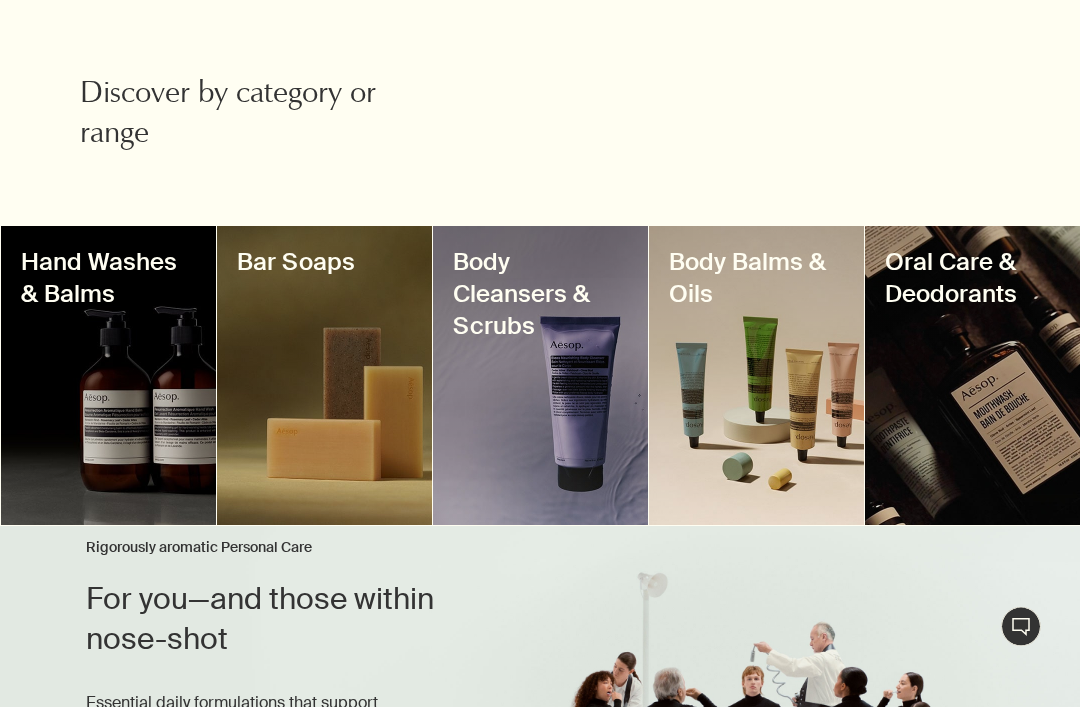 click at bounding box center [108, 376] 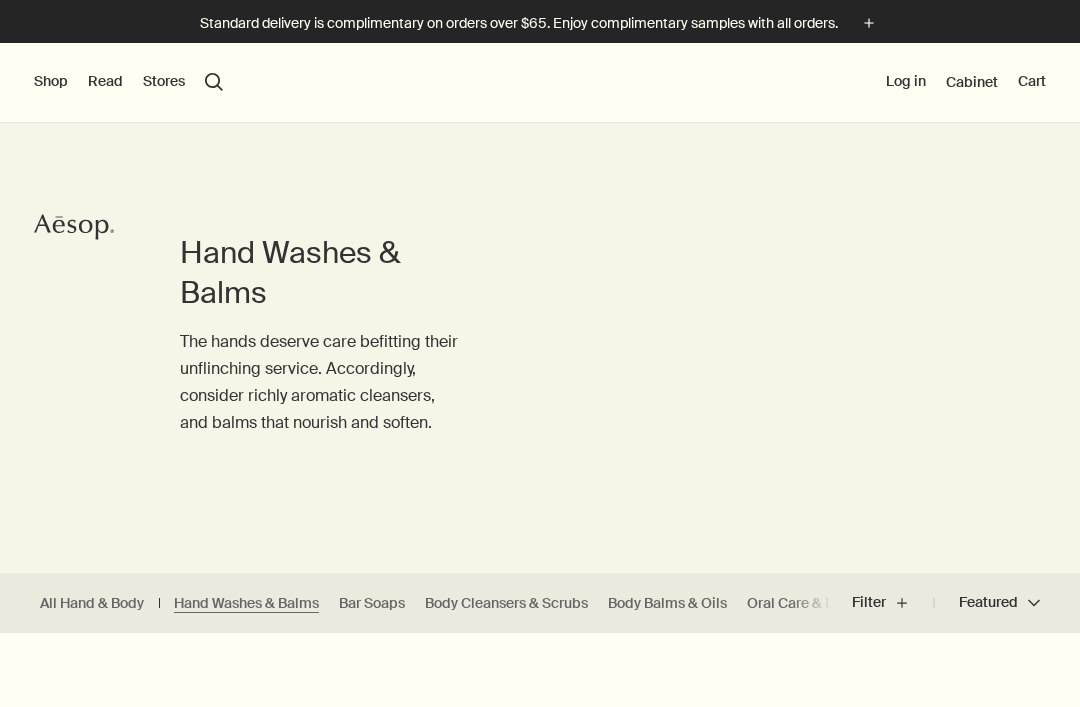scroll, scrollTop: 255, scrollLeft: 0, axis: vertical 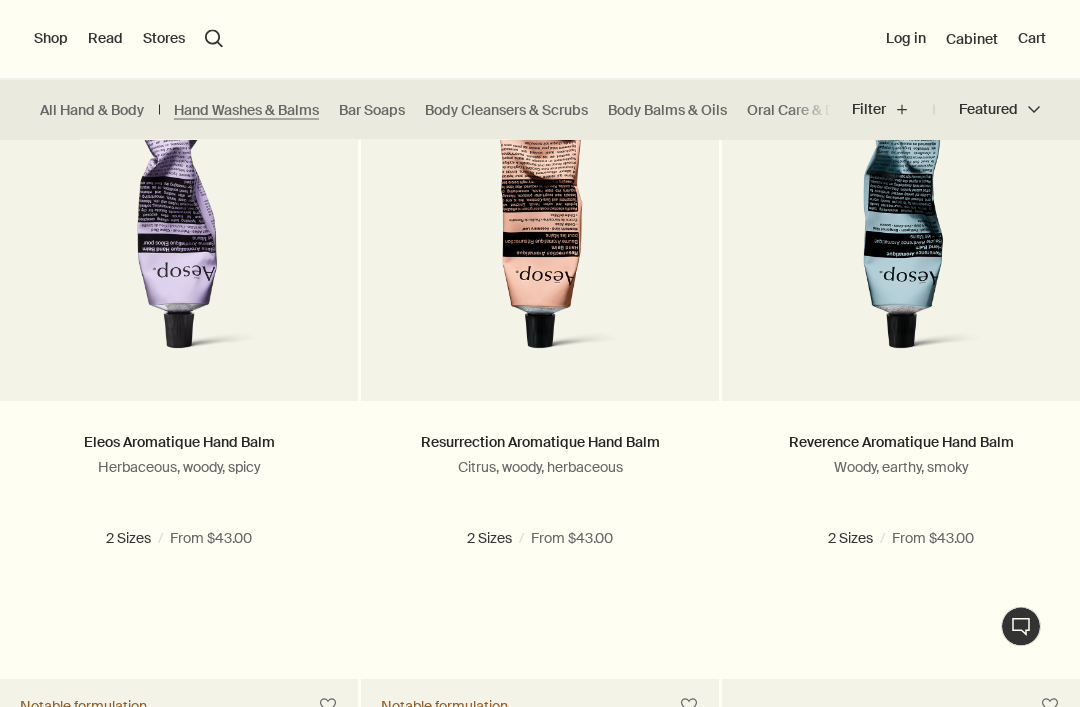 click on "500 mL" at bounding box center (228, 539) 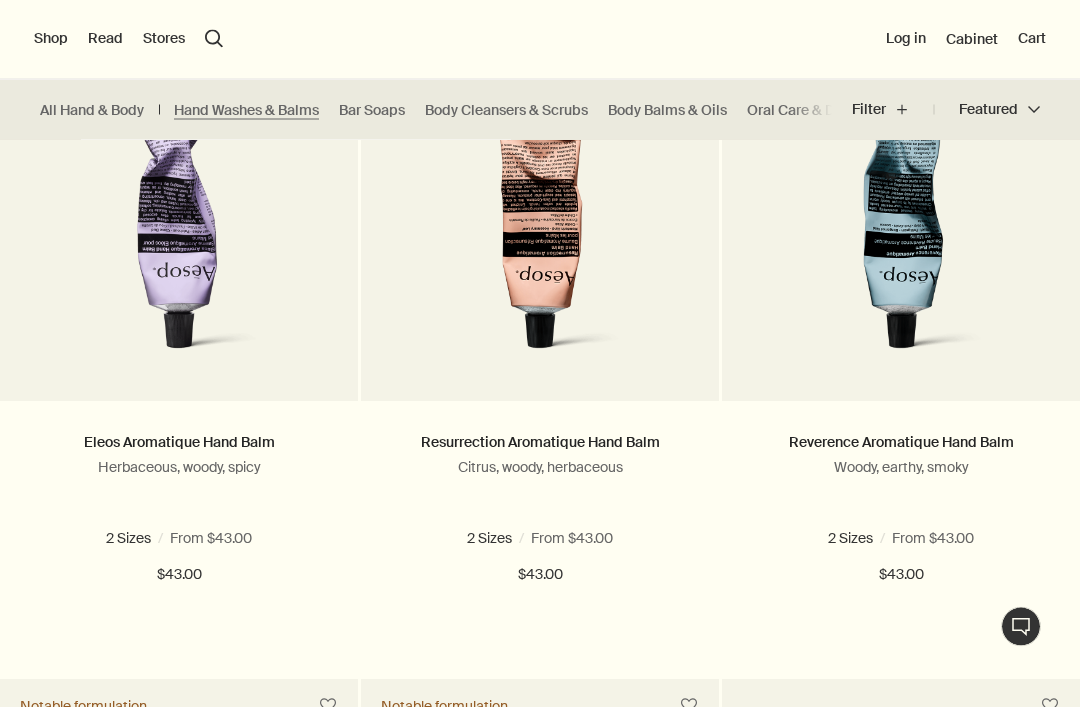 click on "500 mL" at bounding box center [185, 1182] 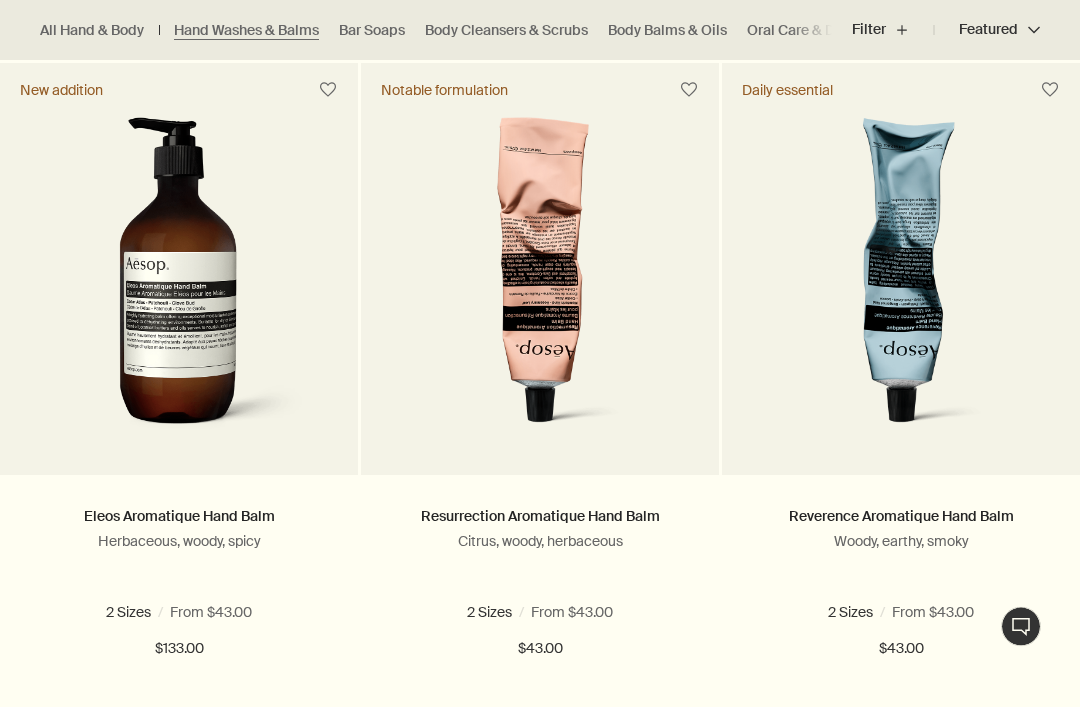 scroll, scrollTop: 577, scrollLeft: 0, axis: vertical 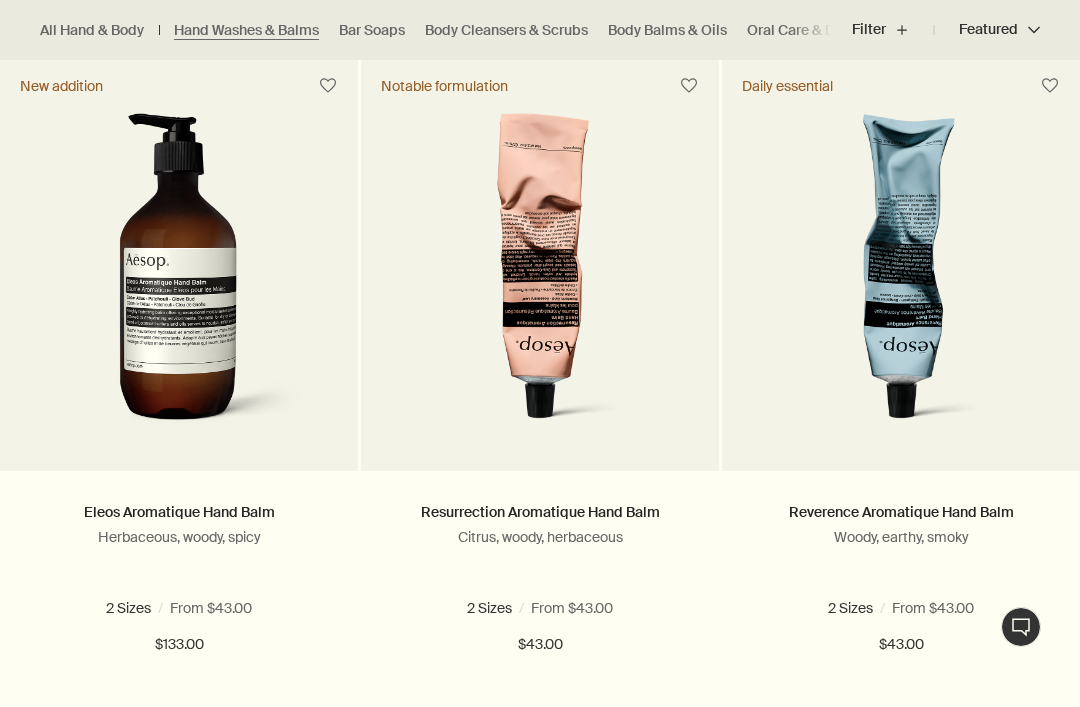 click on "75mL" at bounding box center [136, 608] 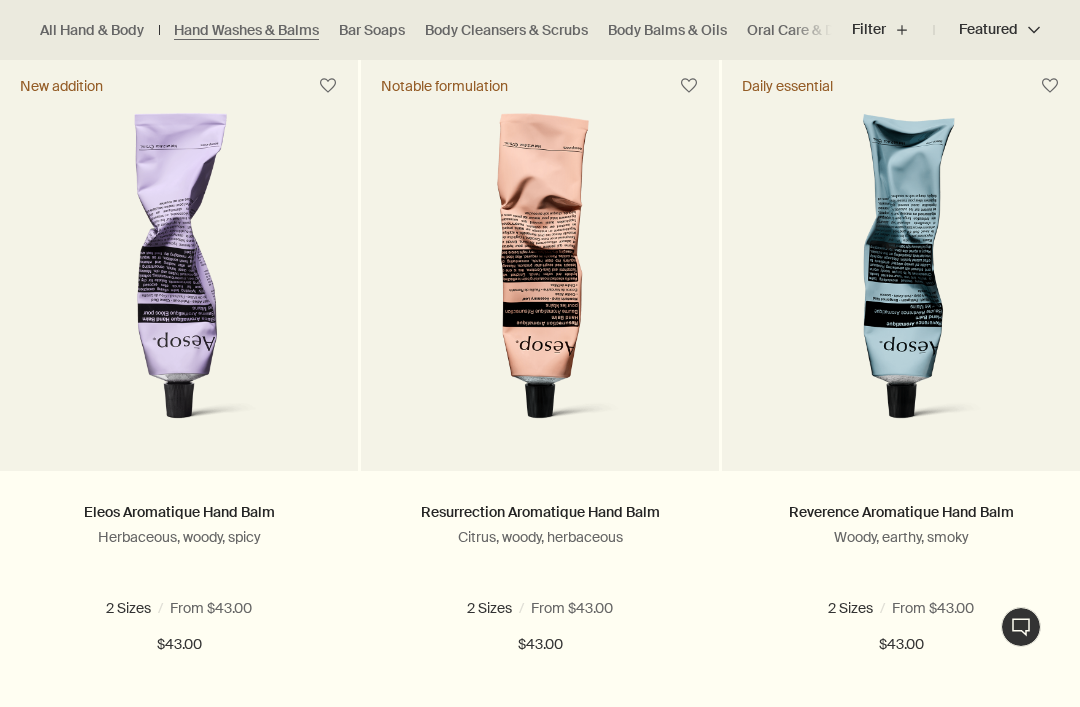 click on "500 mL" at bounding box center (228, 608) 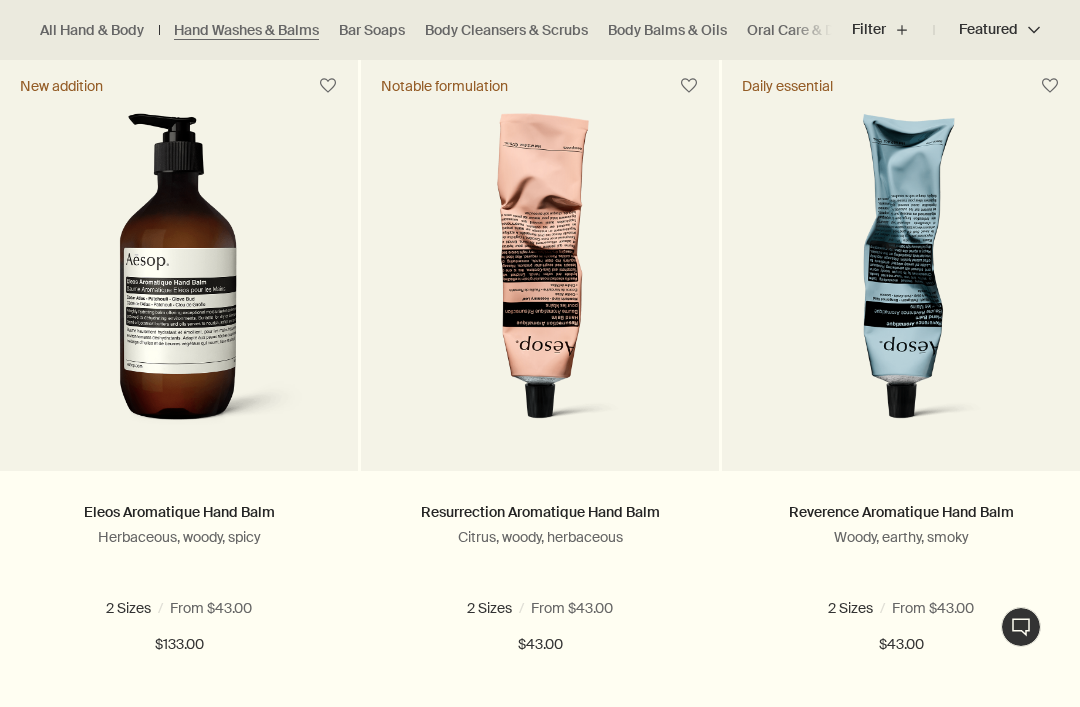 click on "75mL" at bounding box center (136, 608) 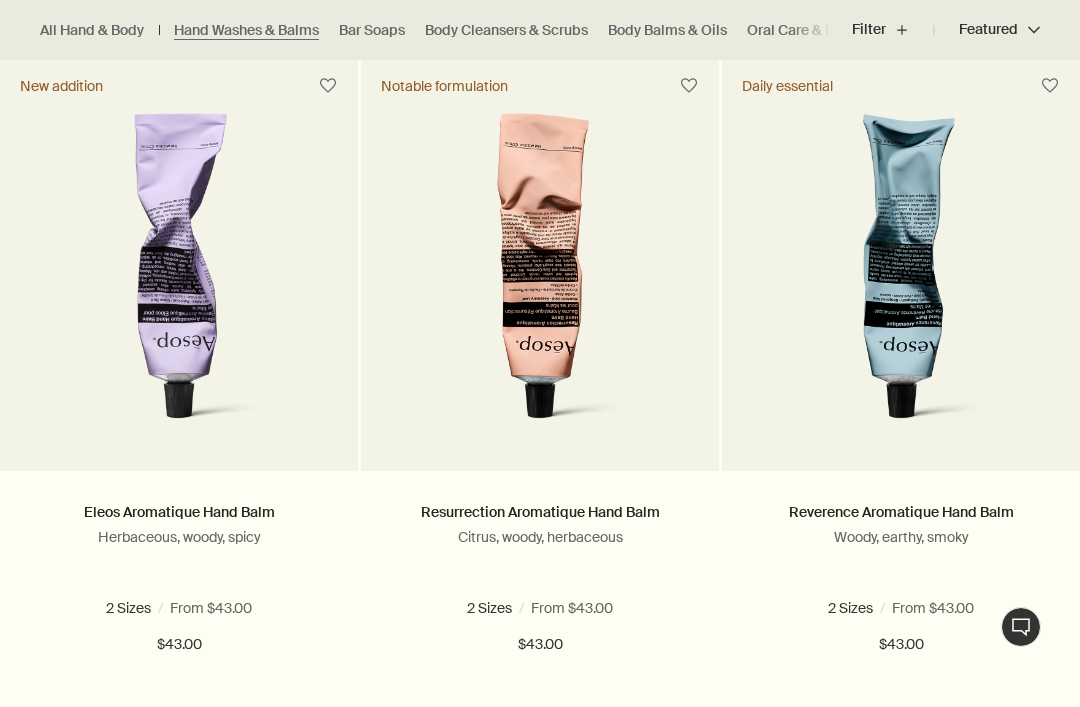 click on "500 mL" at bounding box center (228, 608) 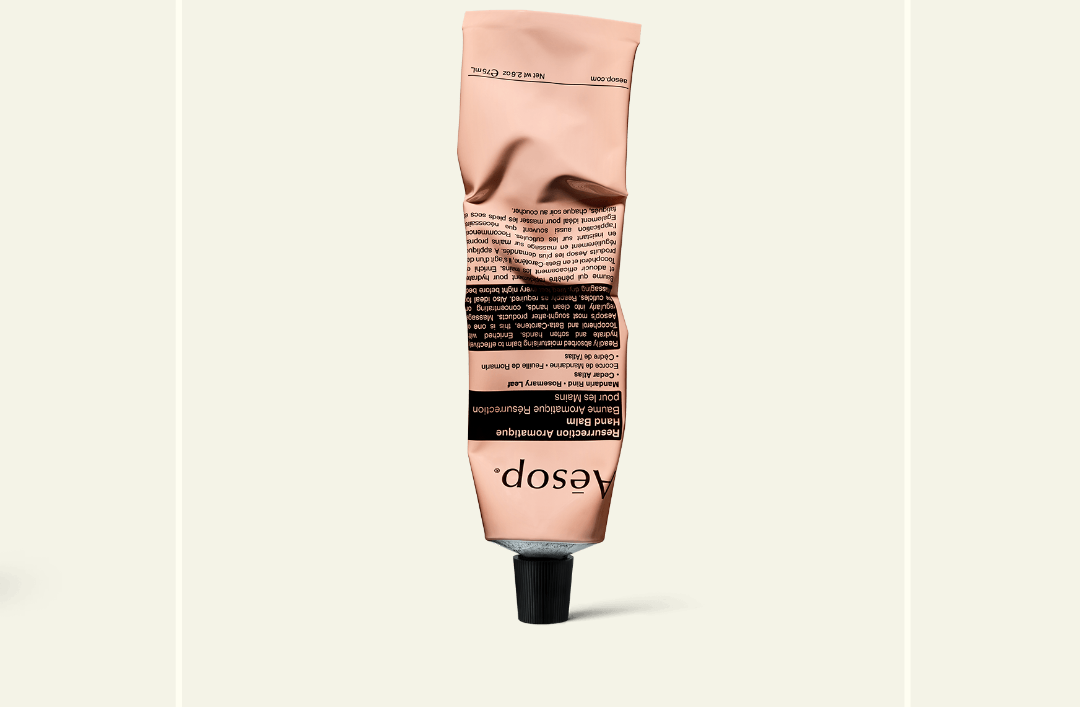scroll, scrollTop: 686, scrollLeft: 0, axis: vertical 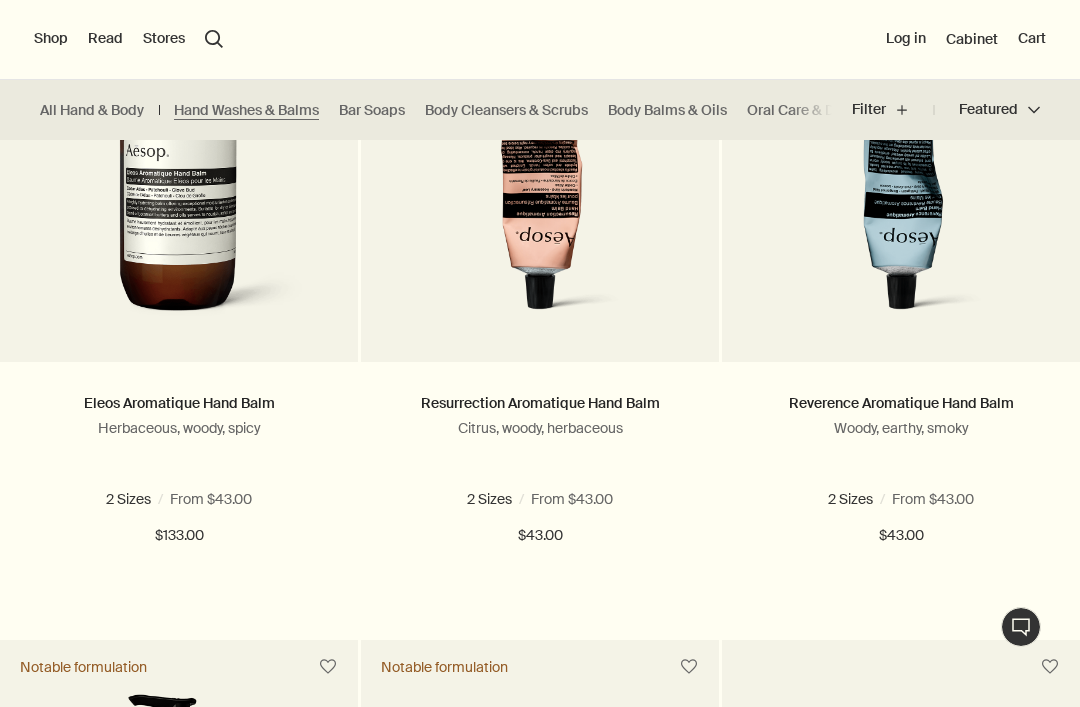 click on "75mL" at bounding box center [136, 499] 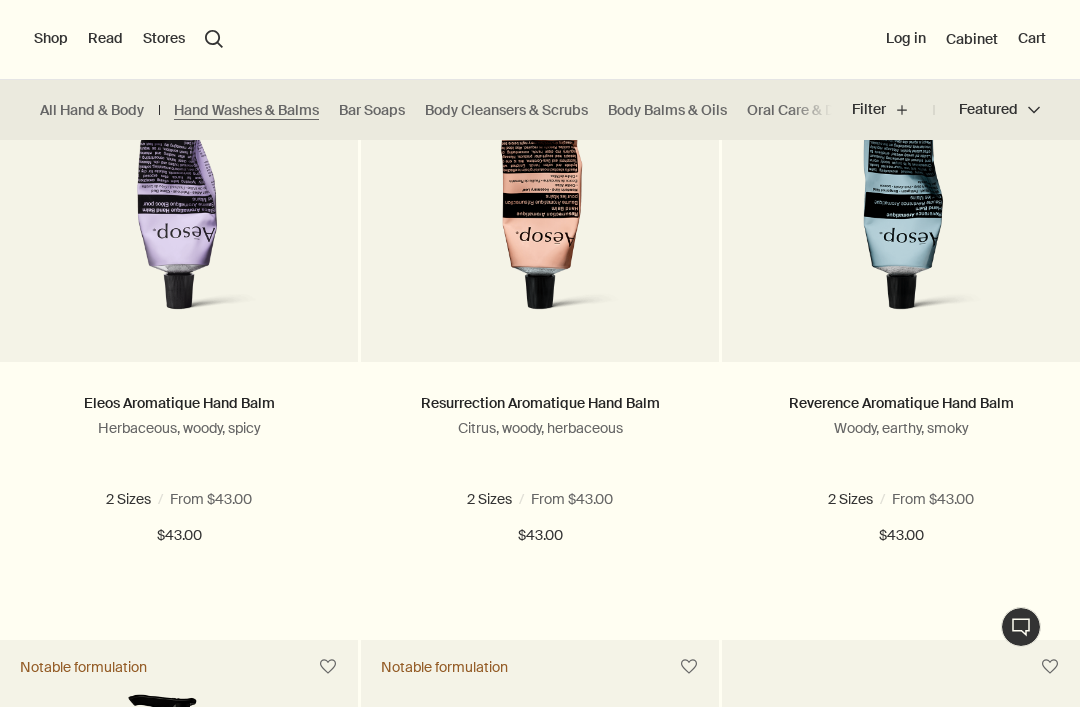 click on "500 mL" at bounding box center (228, 499) 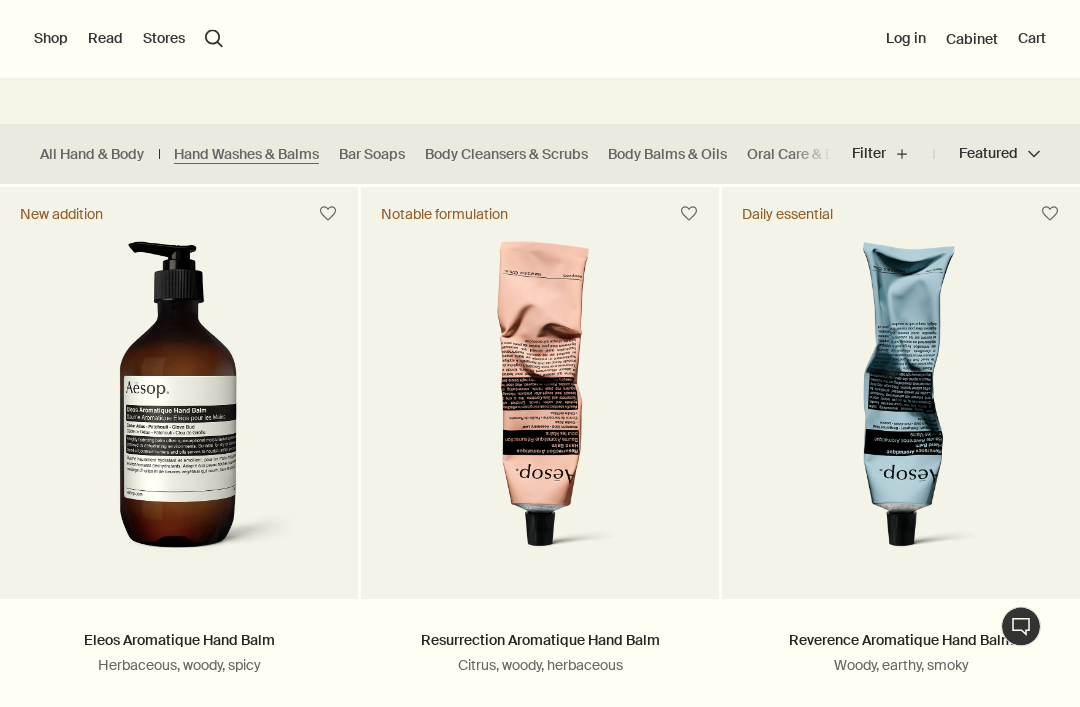 scroll, scrollTop: 449, scrollLeft: 0, axis: vertical 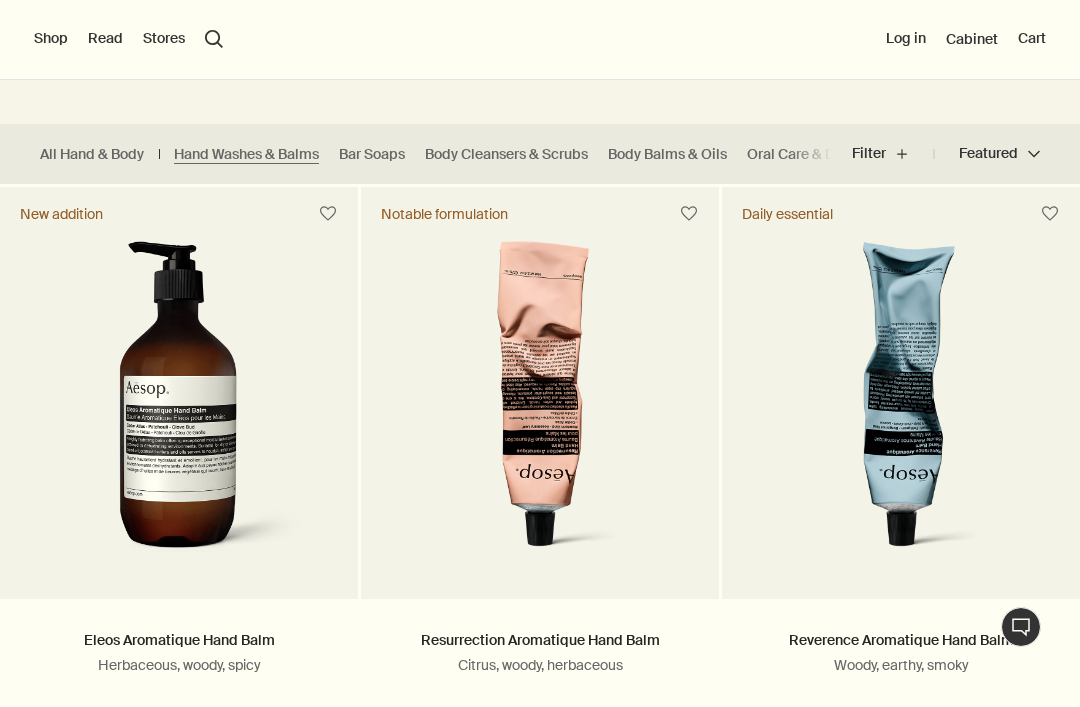 click on "Resurrection Aromatique Hand Balm" at bounding box center (540, 640) 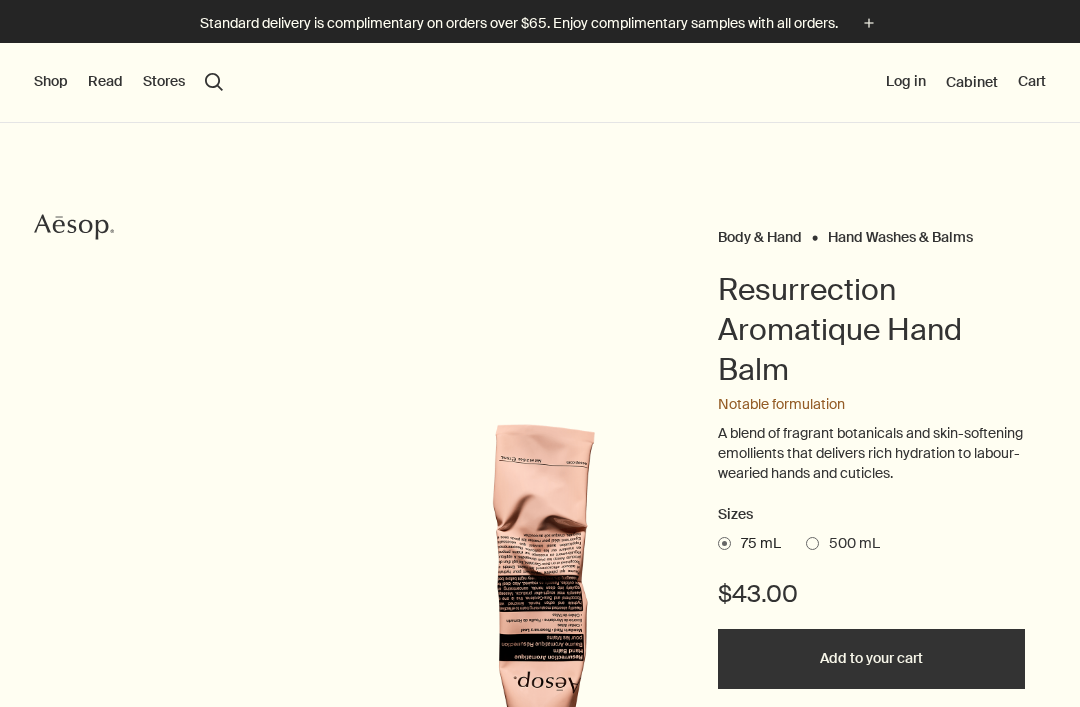 scroll, scrollTop: 0, scrollLeft: 0, axis: both 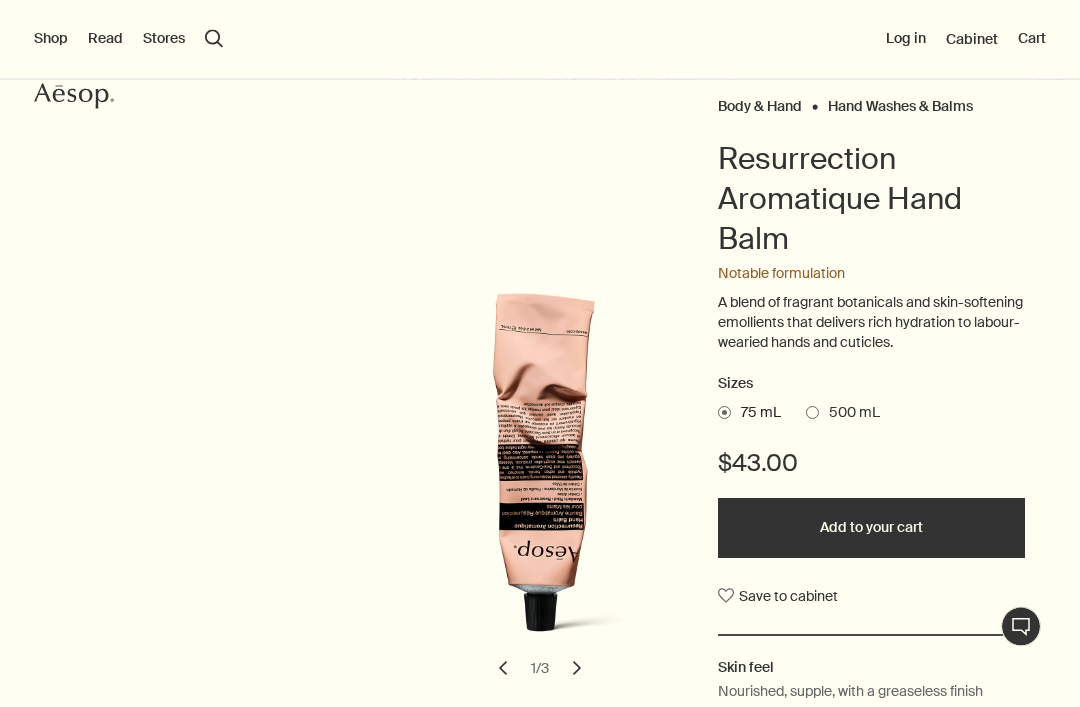 click on "chevron" at bounding box center [577, 669] 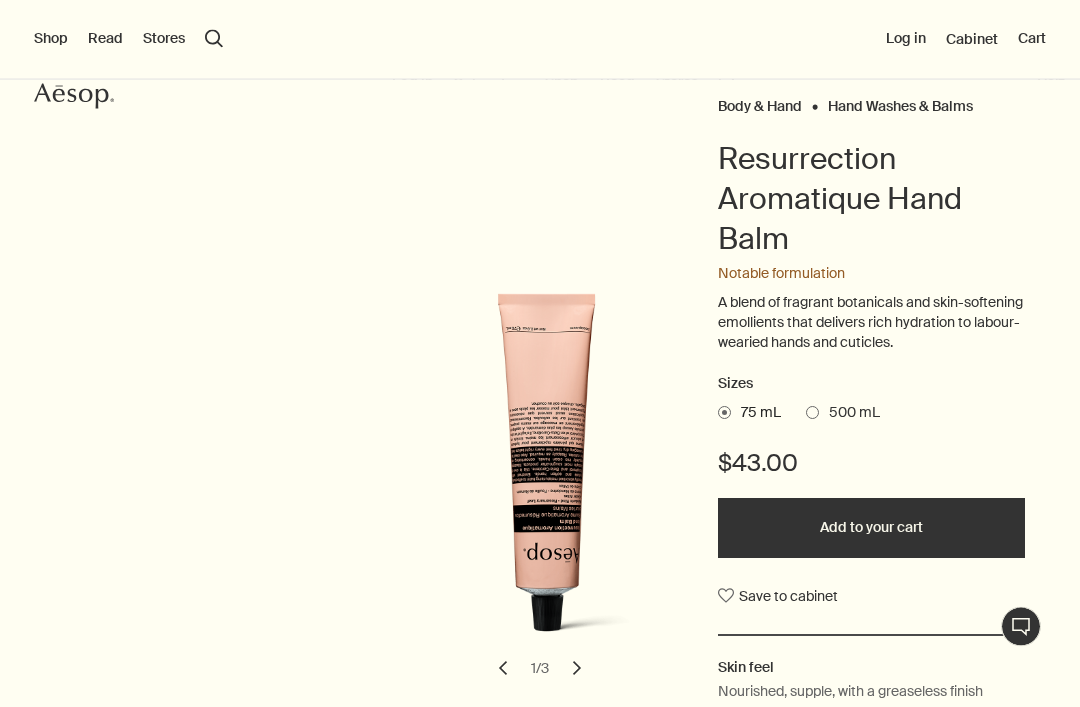 scroll, scrollTop: 131, scrollLeft: 0, axis: vertical 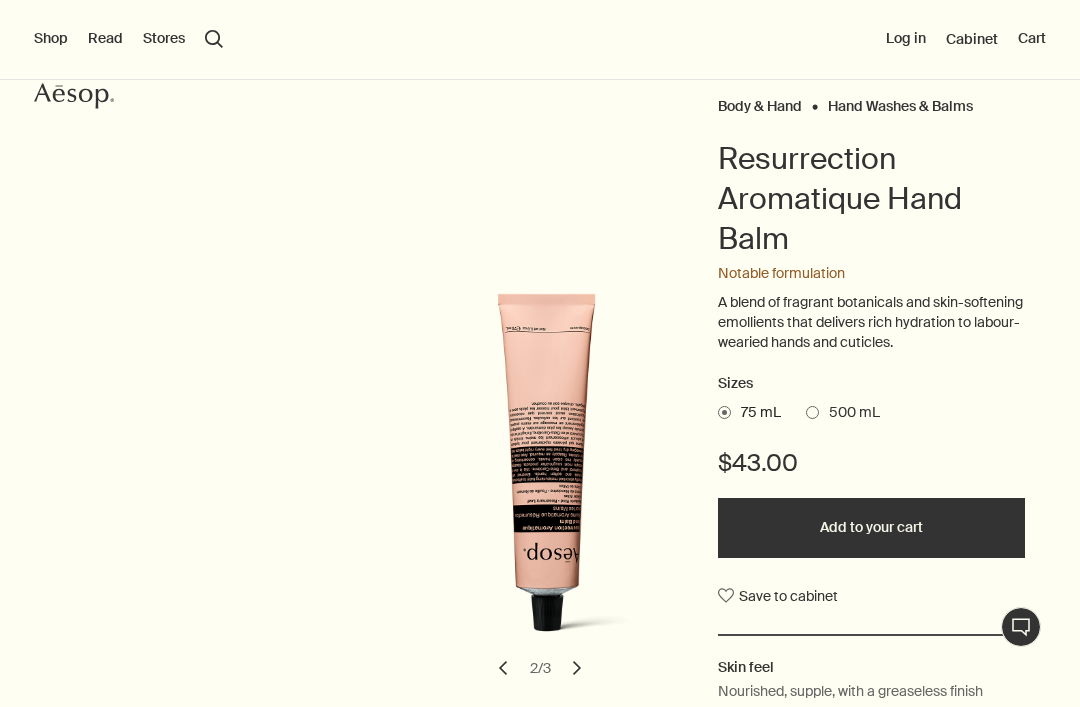 click on "chevron" at bounding box center (577, 668) 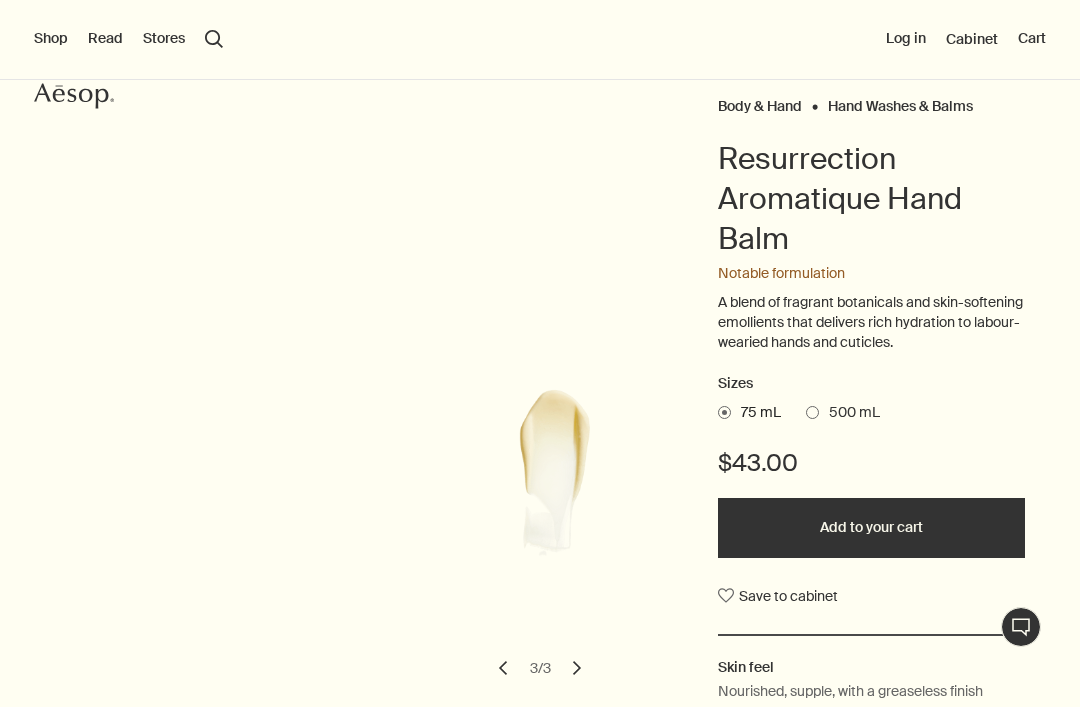 click on "500 mL" at bounding box center [849, 413] 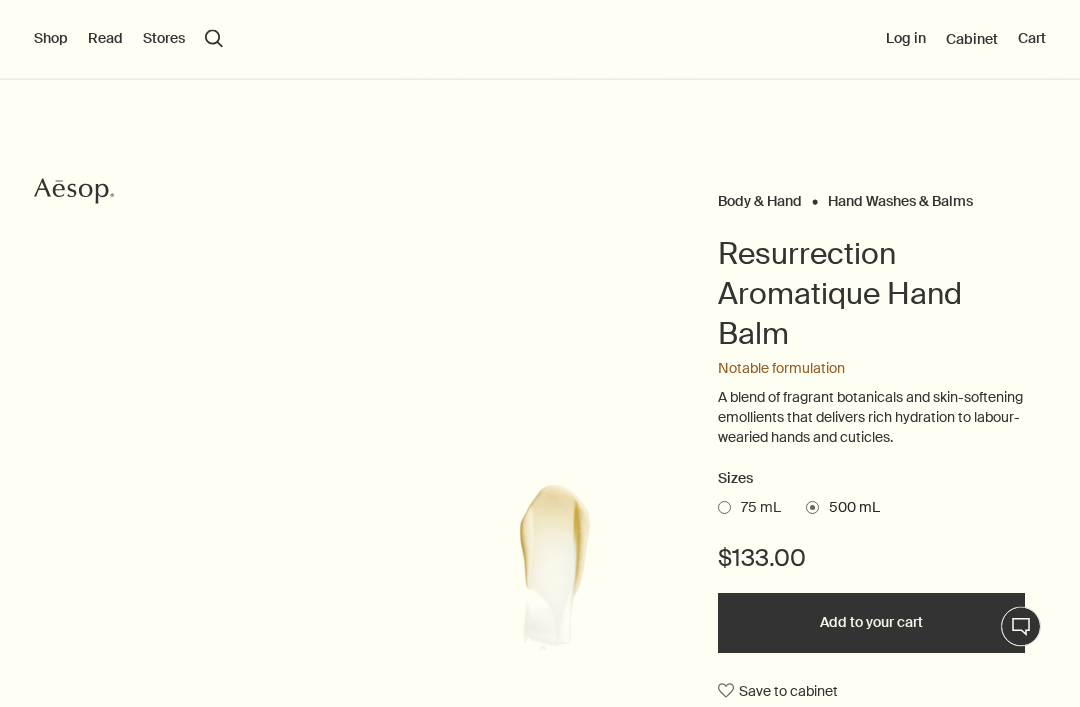 scroll, scrollTop: 0, scrollLeft: 0, axis: both 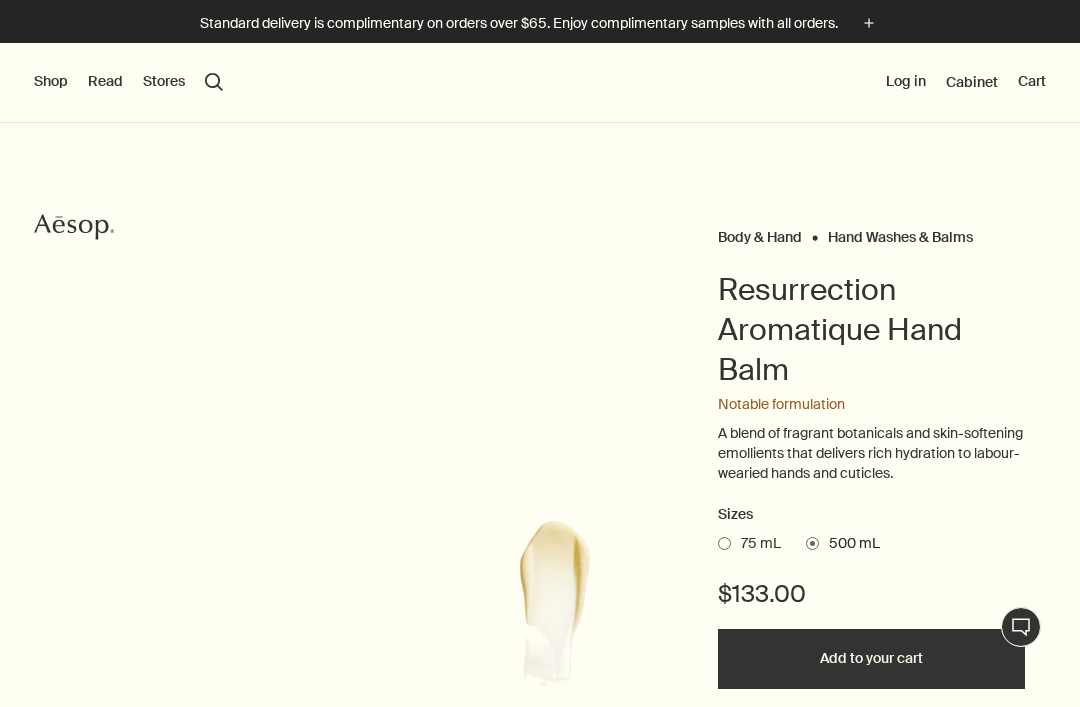 click on "Shop" at bounding box center (51, 82) 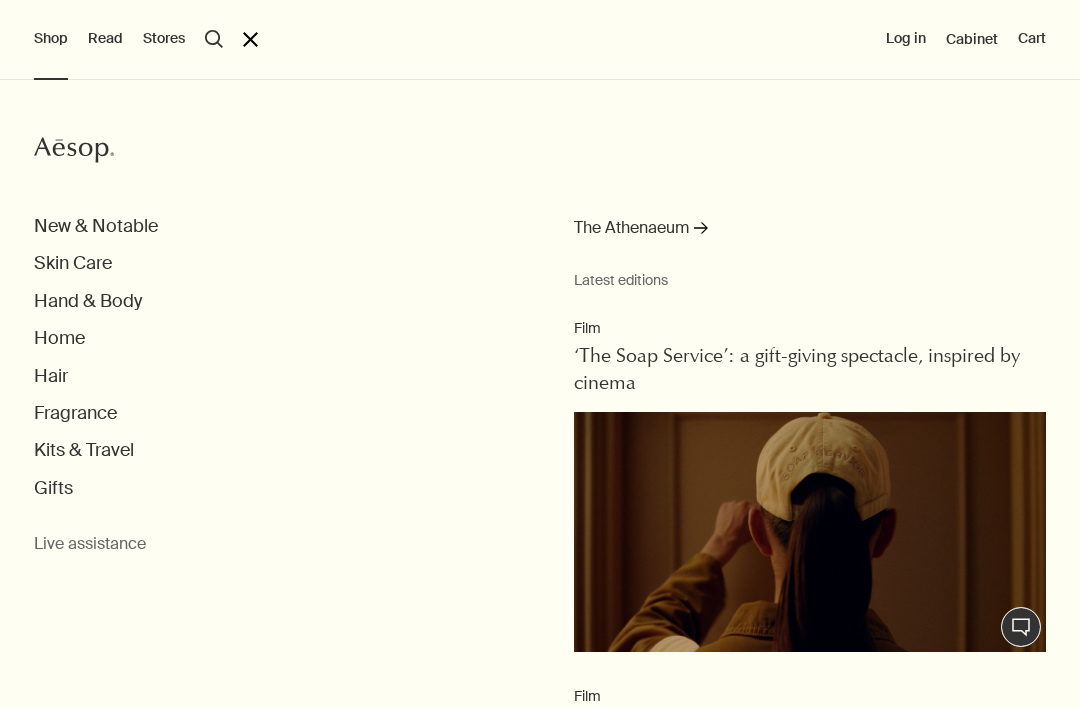 click on "Home" at bounding box center (96, 226) 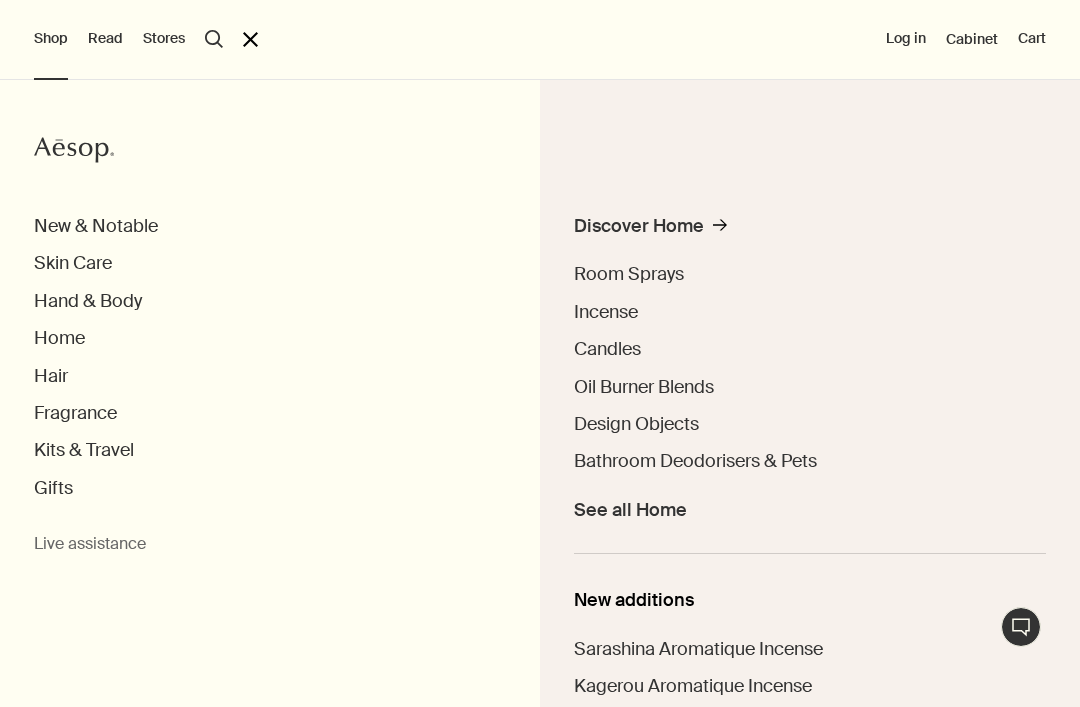 click on "Candles" at bounding box center (607, 349) 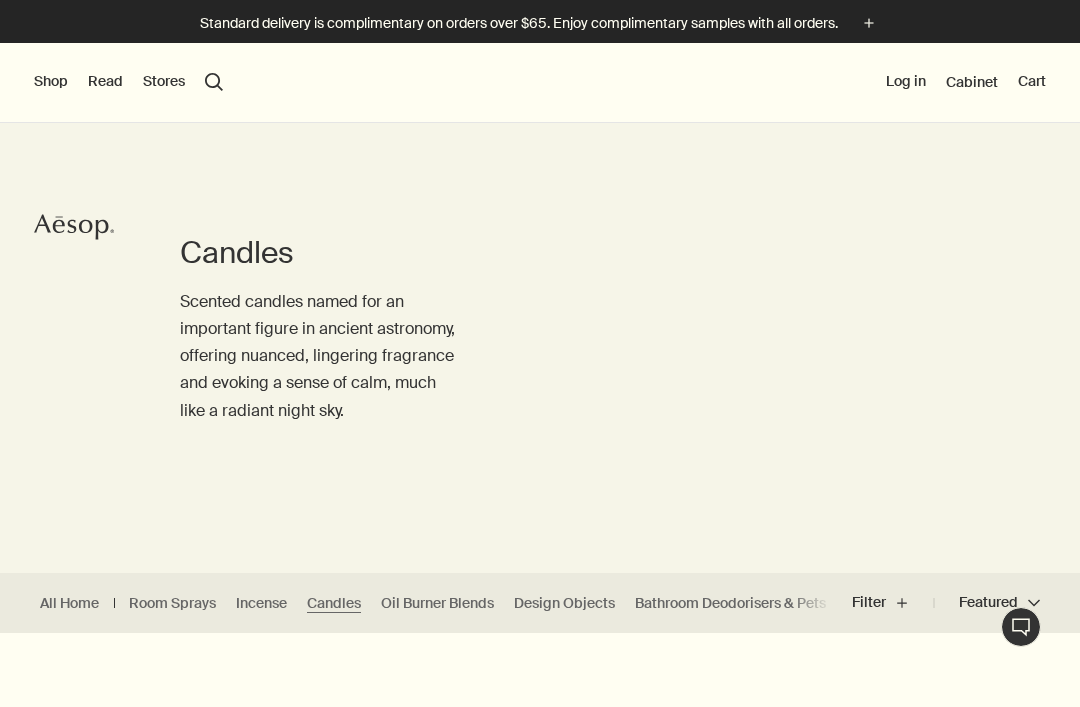 scroll, scrollTop: 0, scrollLeft: 0, axis: both 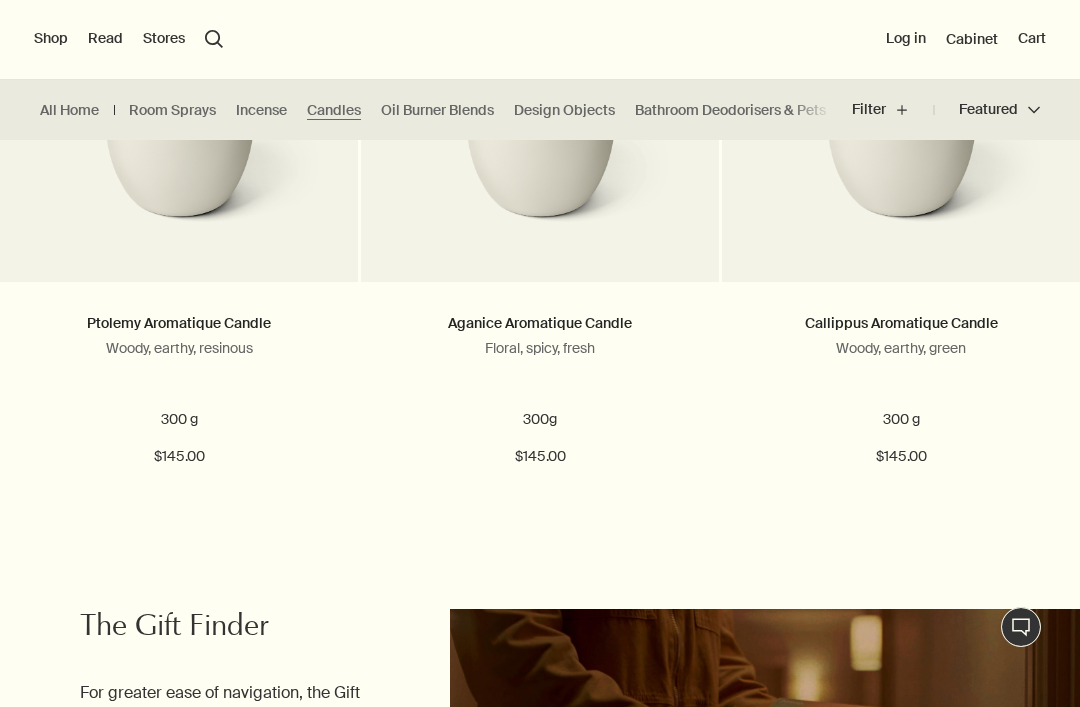 click on "Shop" at bounding box center (51, 39) 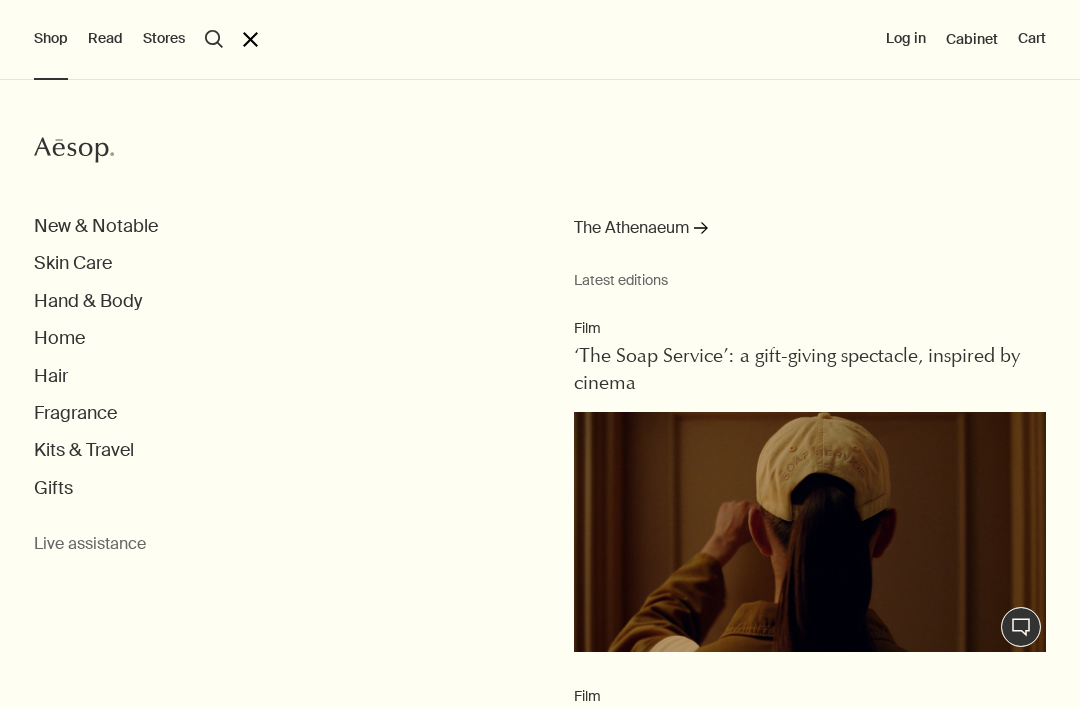 click on "Hair" at bounding box center [96, 226] 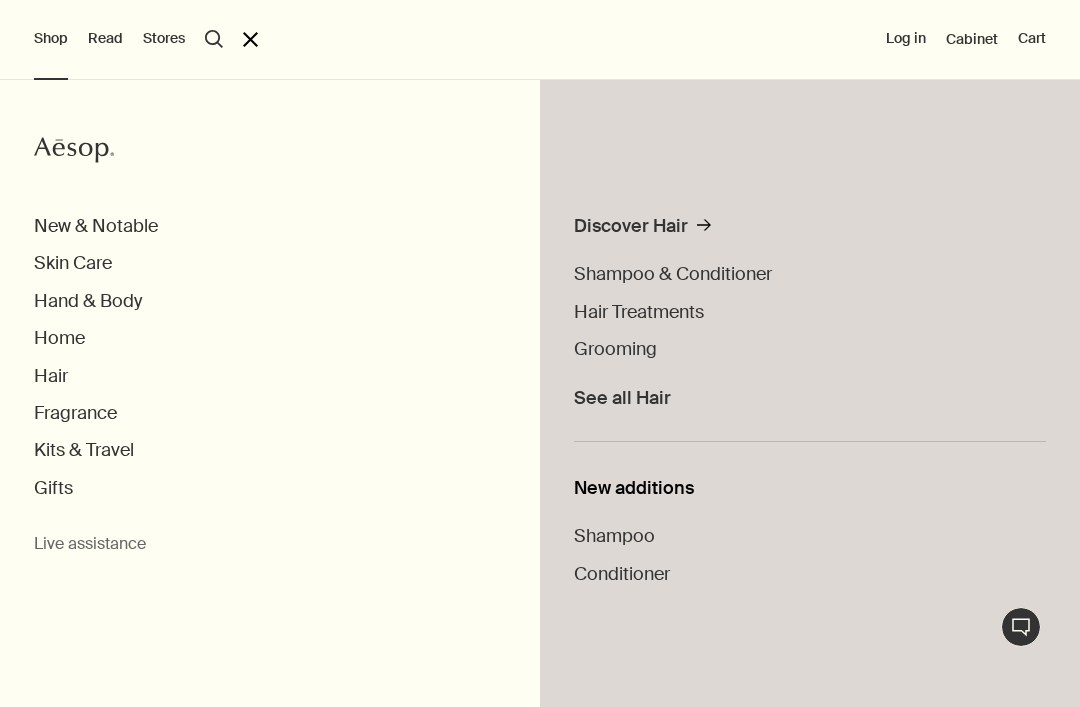 click on "Shampoo & Conditioner" at bounding box center (673, 274) 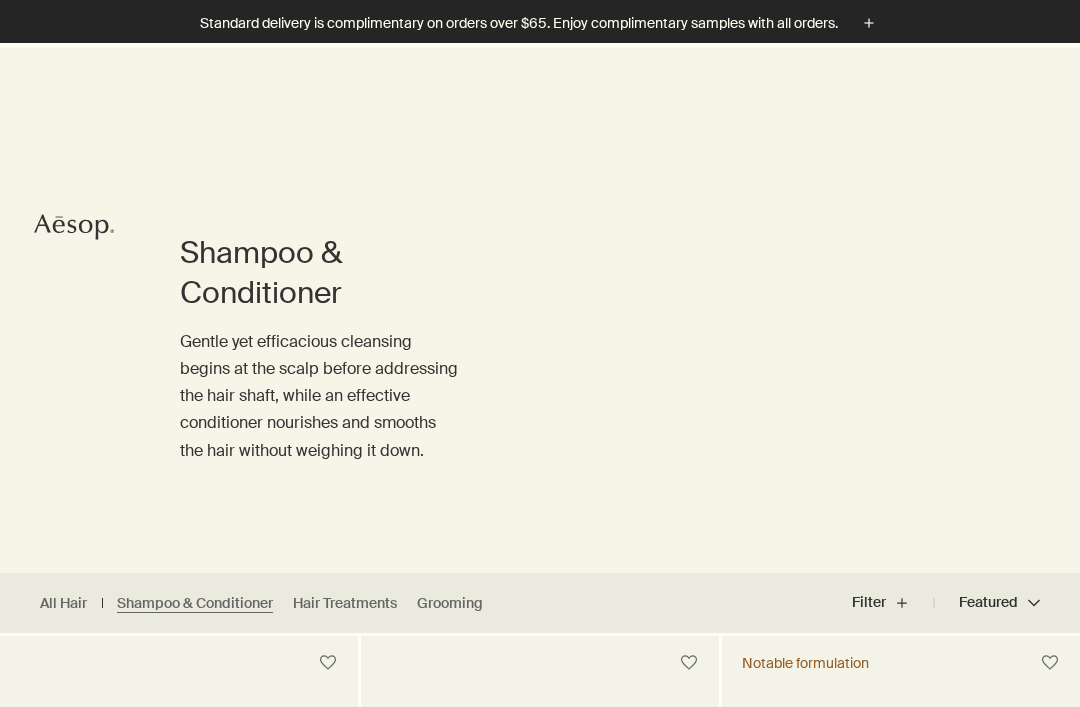 scroll, scrollTop: 556, scrollLeft: 0, axis: vertical 